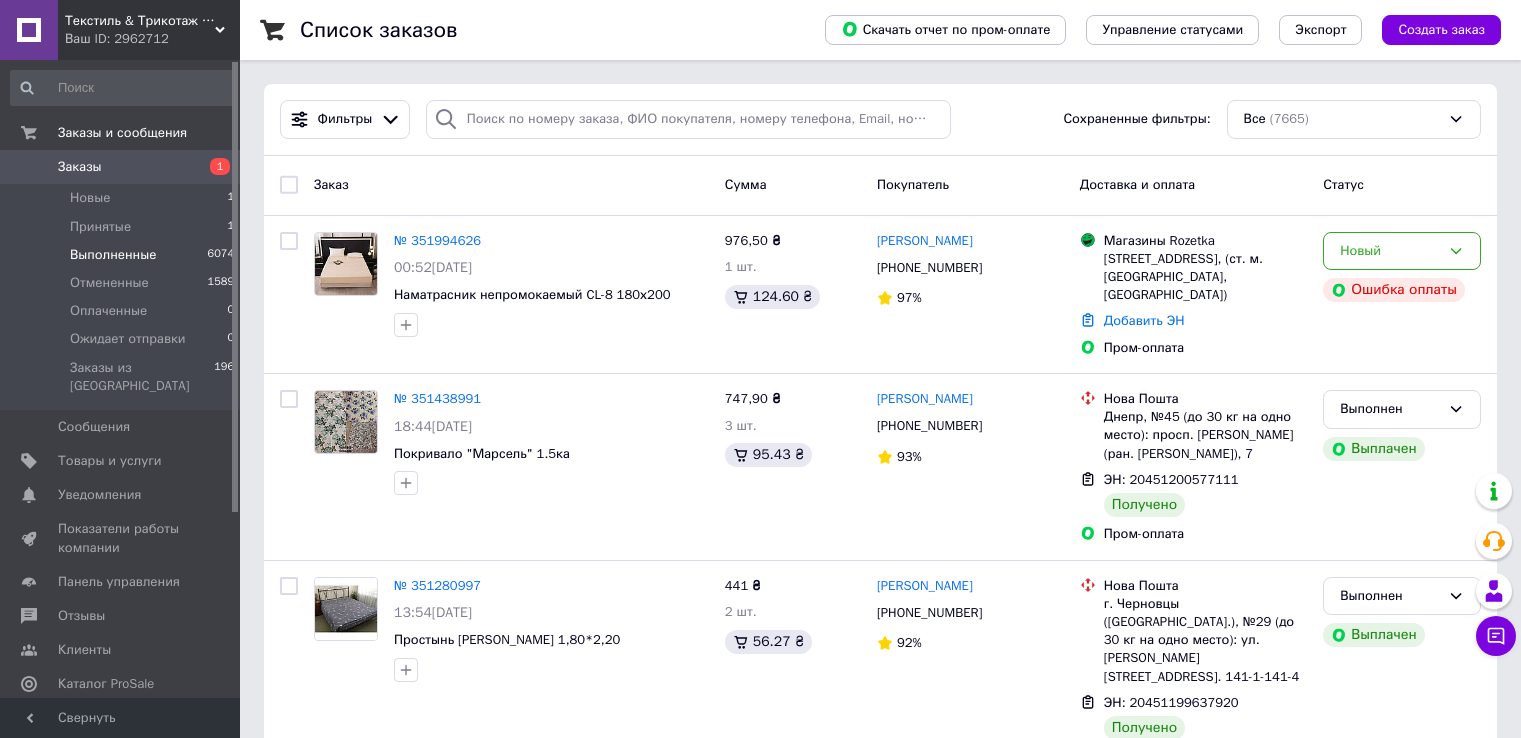scroll, scrollTop: 0, scrollLeft: 0, axis: both 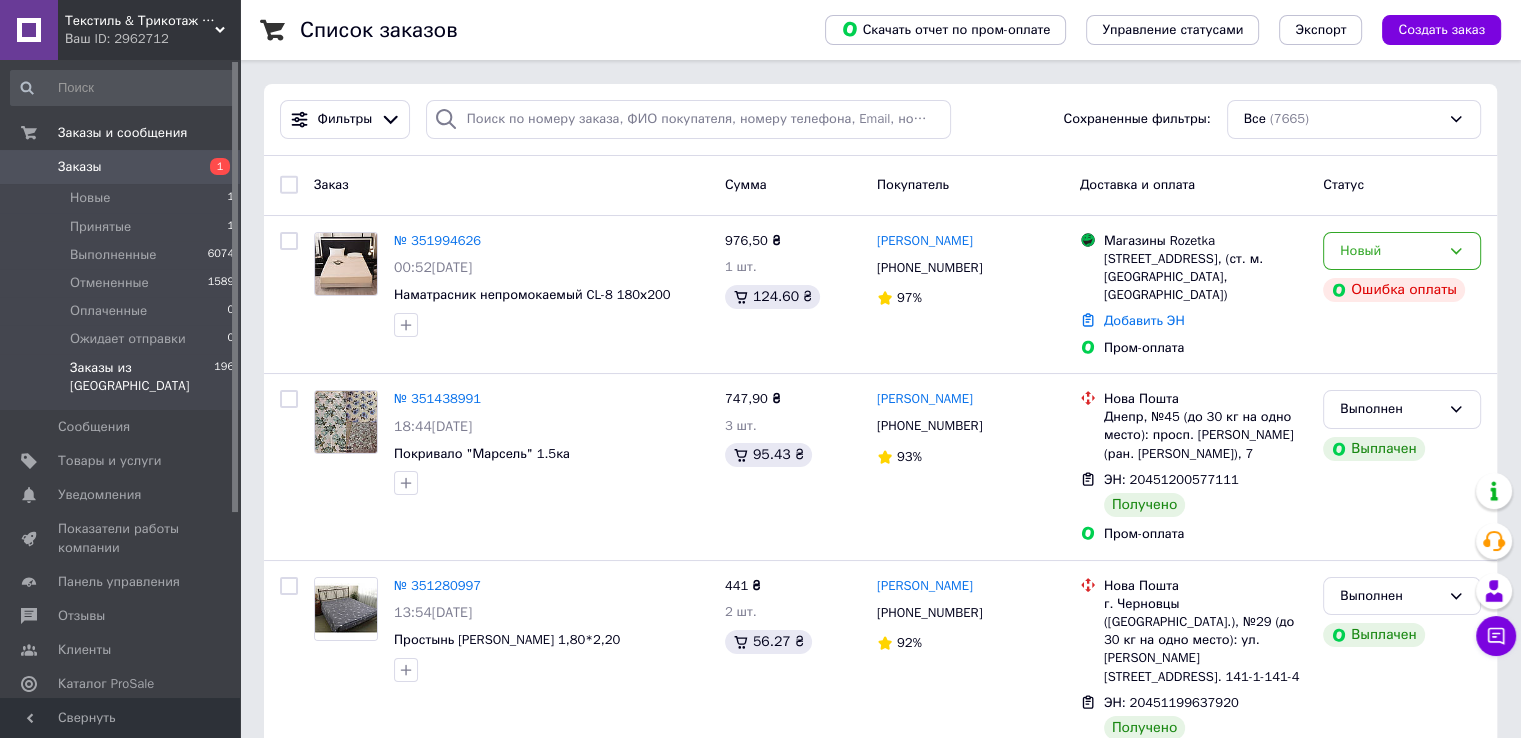 click on "Заказы из [GEOGRAPHIC_DATA]" at bounding box center (142, 377) 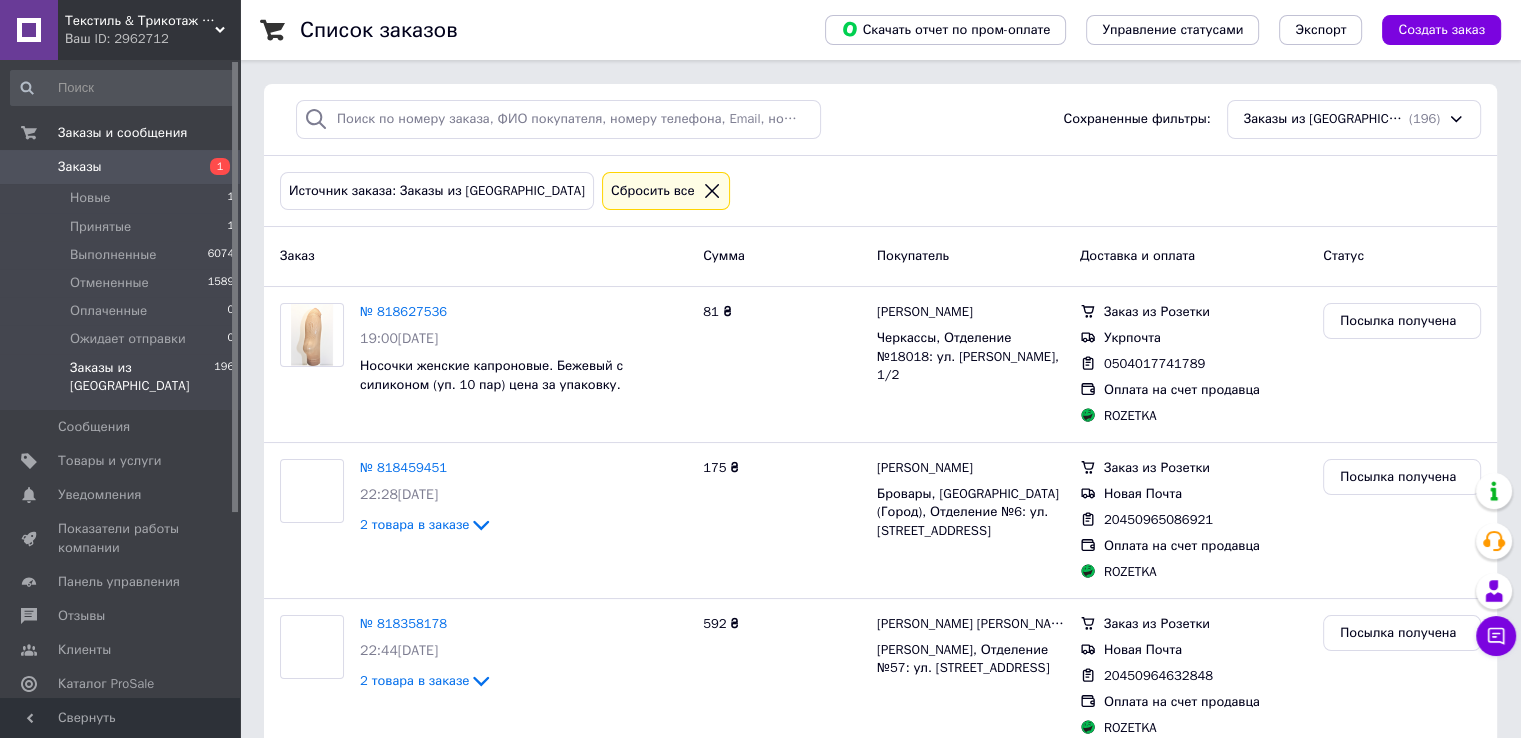 click on "Текстиль & Трикотаж — текстиль для всей семьи" at bounding box center [140, 21] 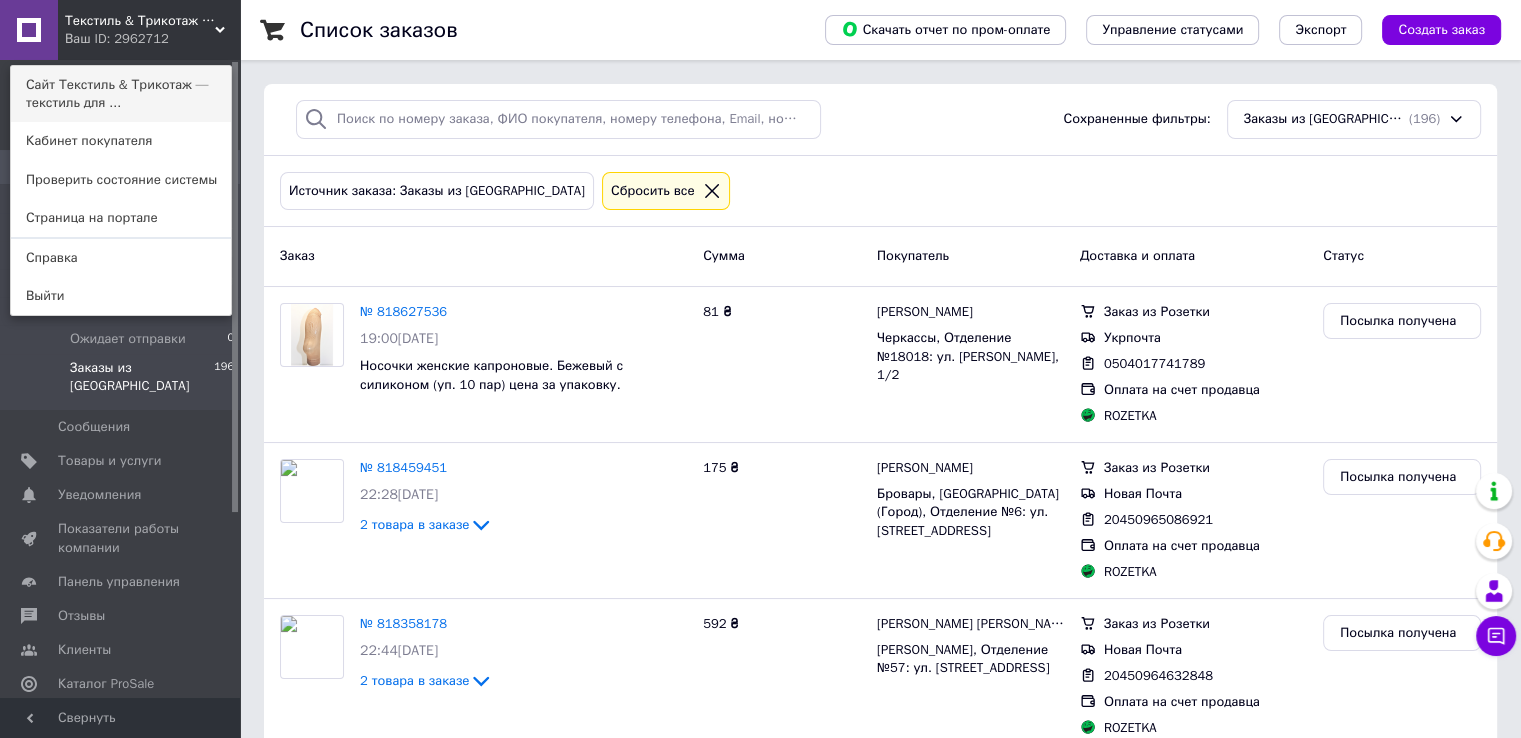 click on "Сайт Текстиль & Трикотаж — текстиль для ..." at bounding box center [121, 94] 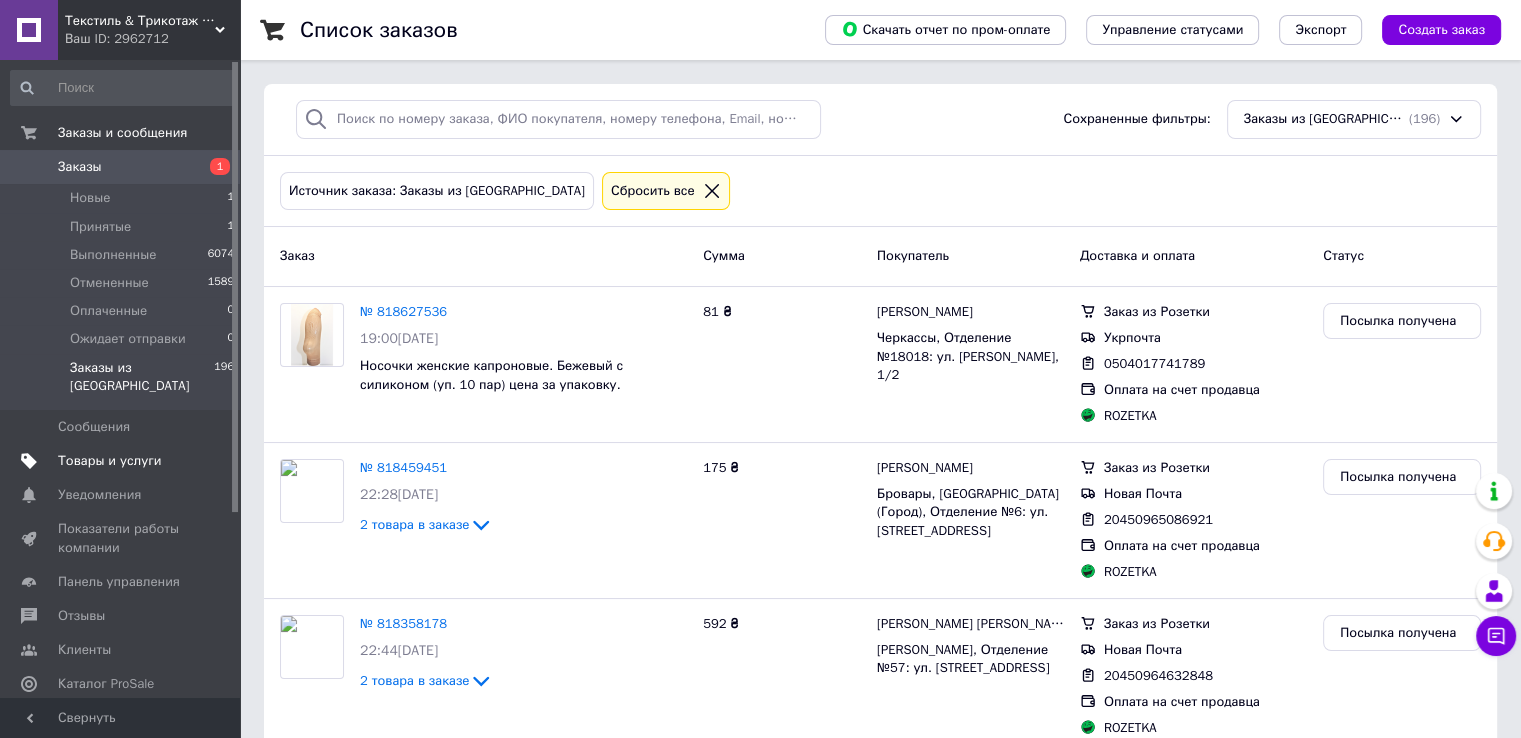 click on "Товары и услуги" at bounding box center [110, 461] 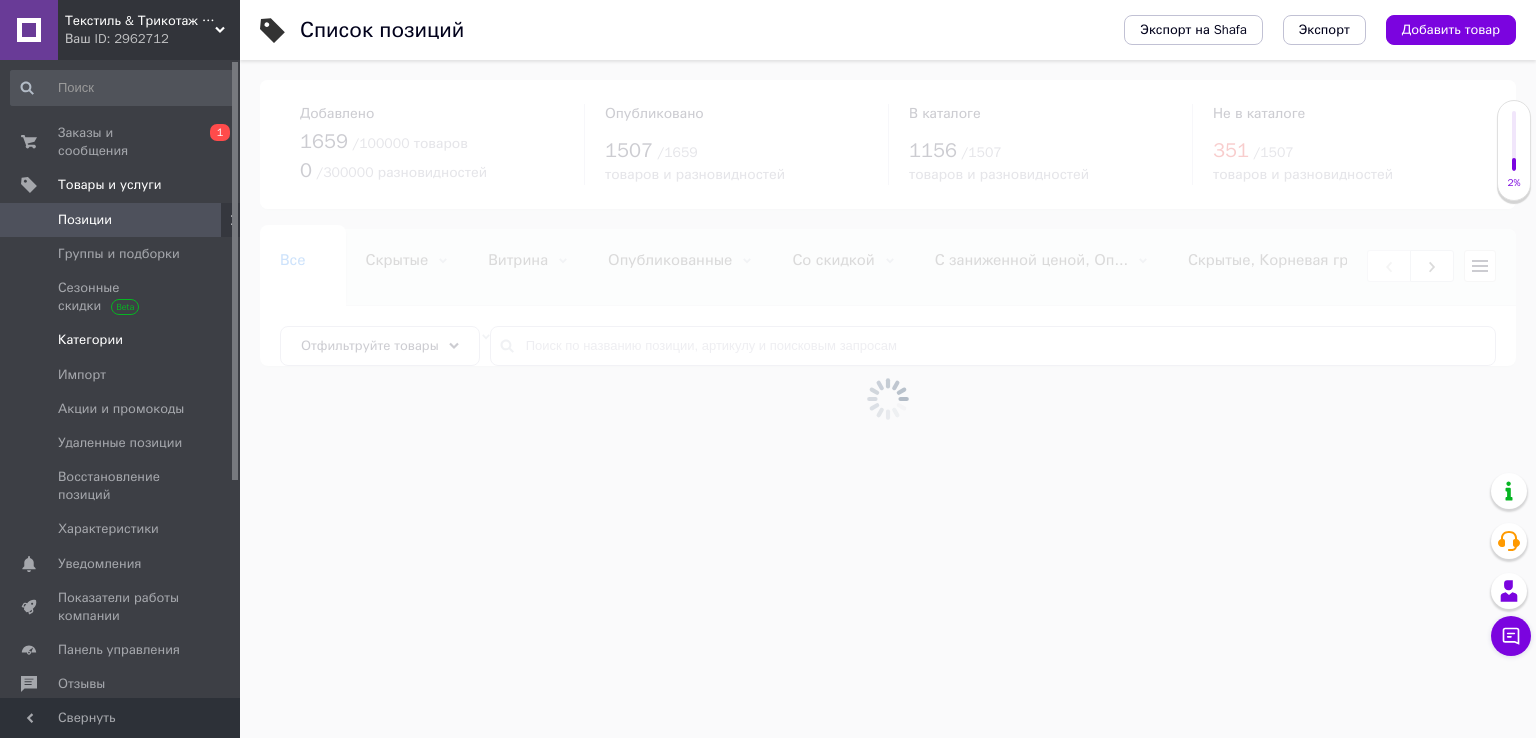 click on "Категории" at bounding box center (90, 340) 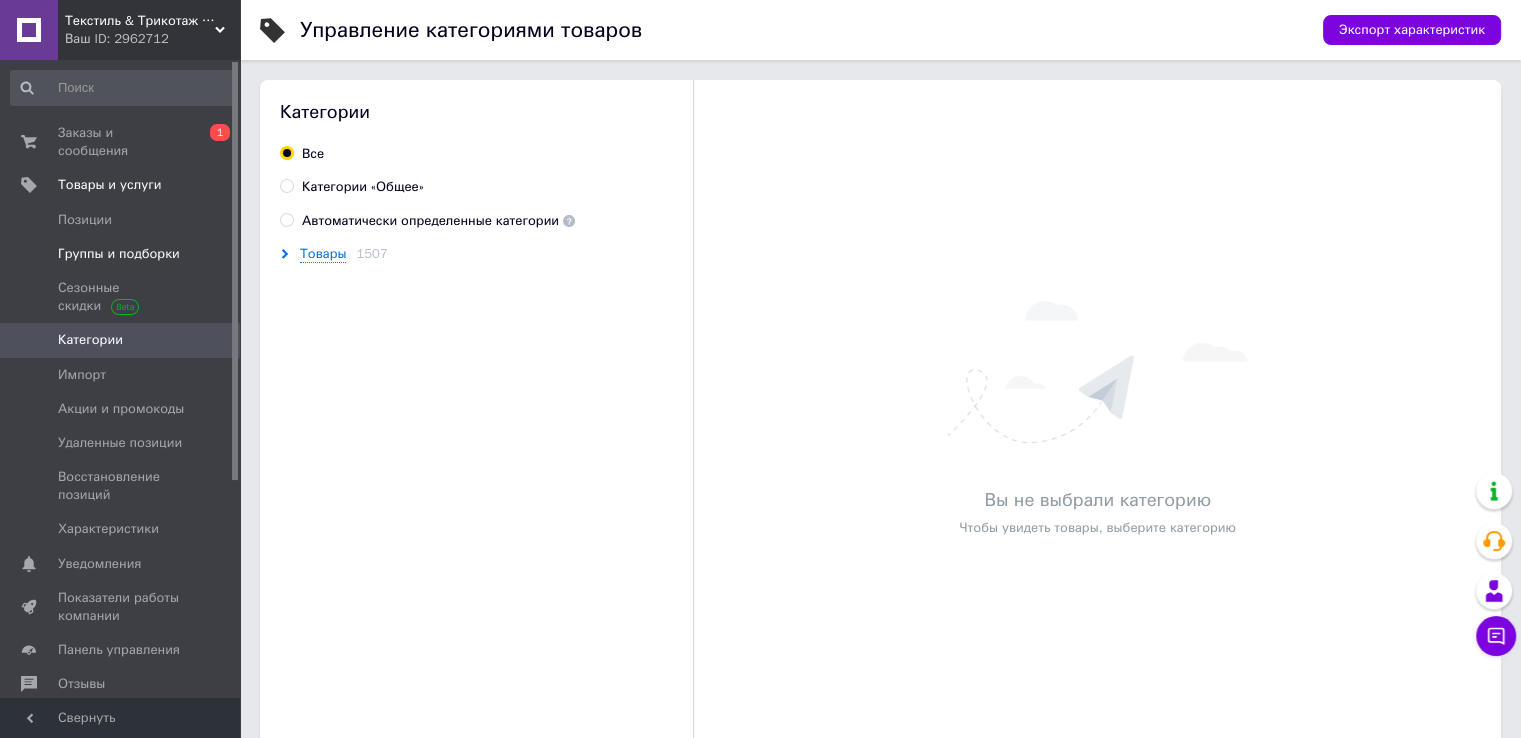 click on "Группы и подборки" at bounding box center (119, 254) 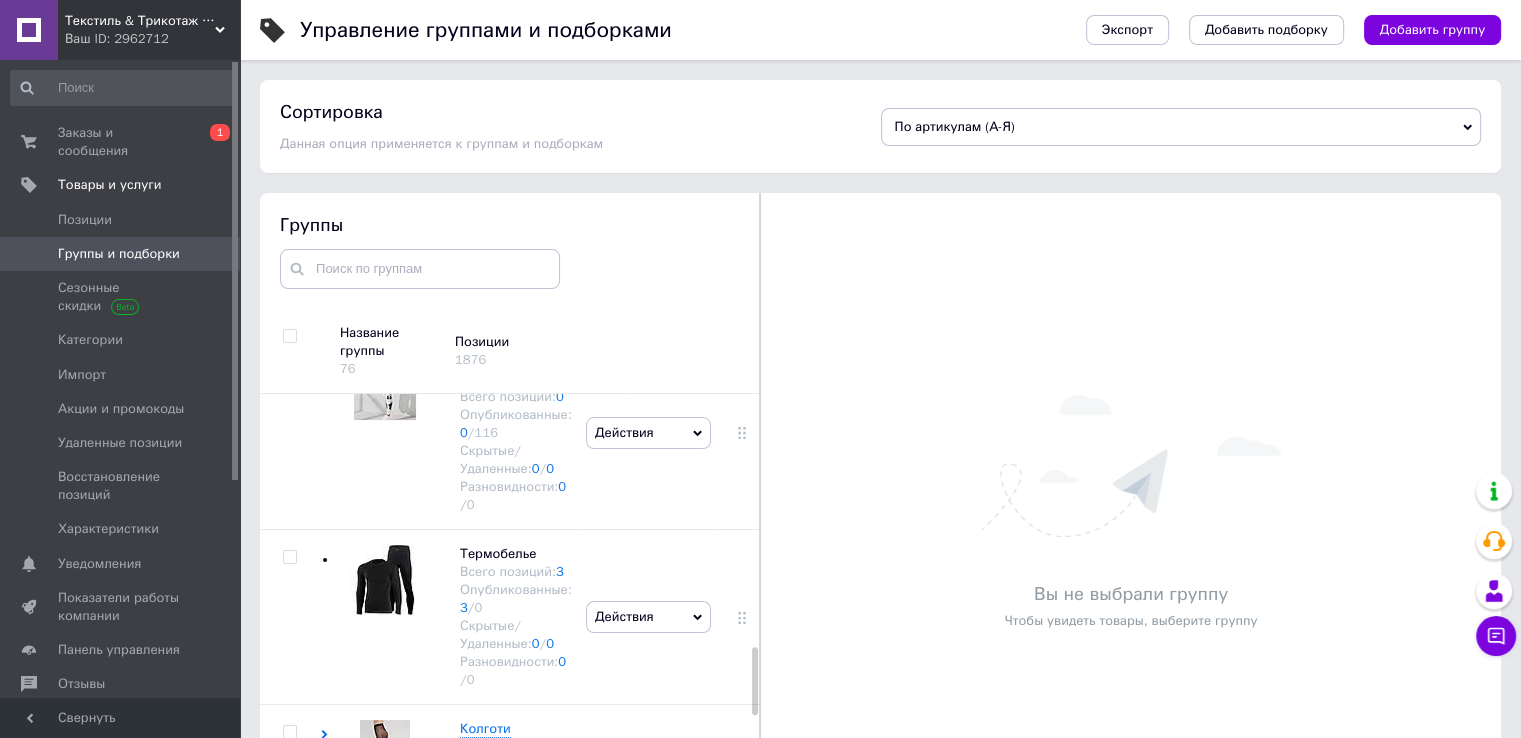 scroll, scrollTop: 1800, scrollLeft: 0, axis: vertical 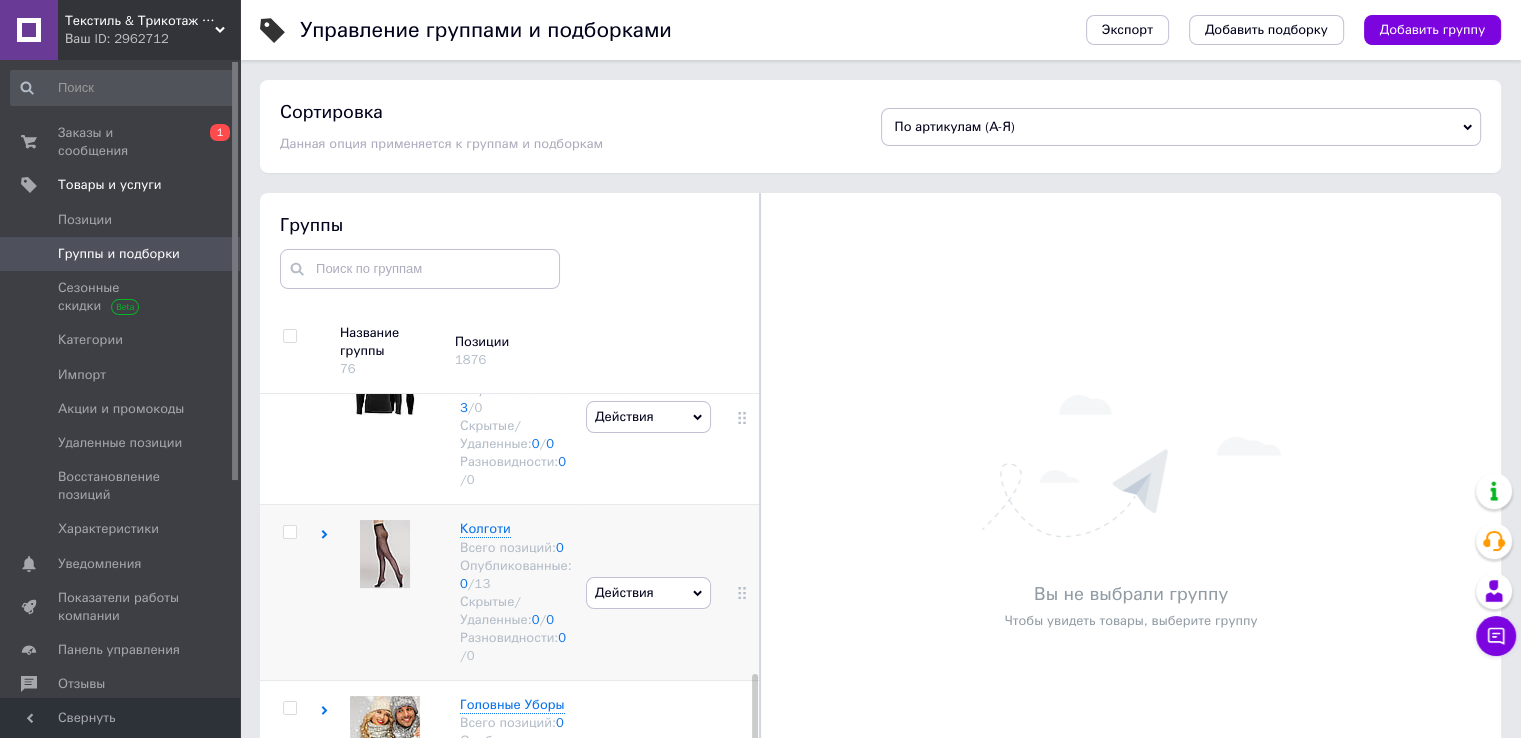click 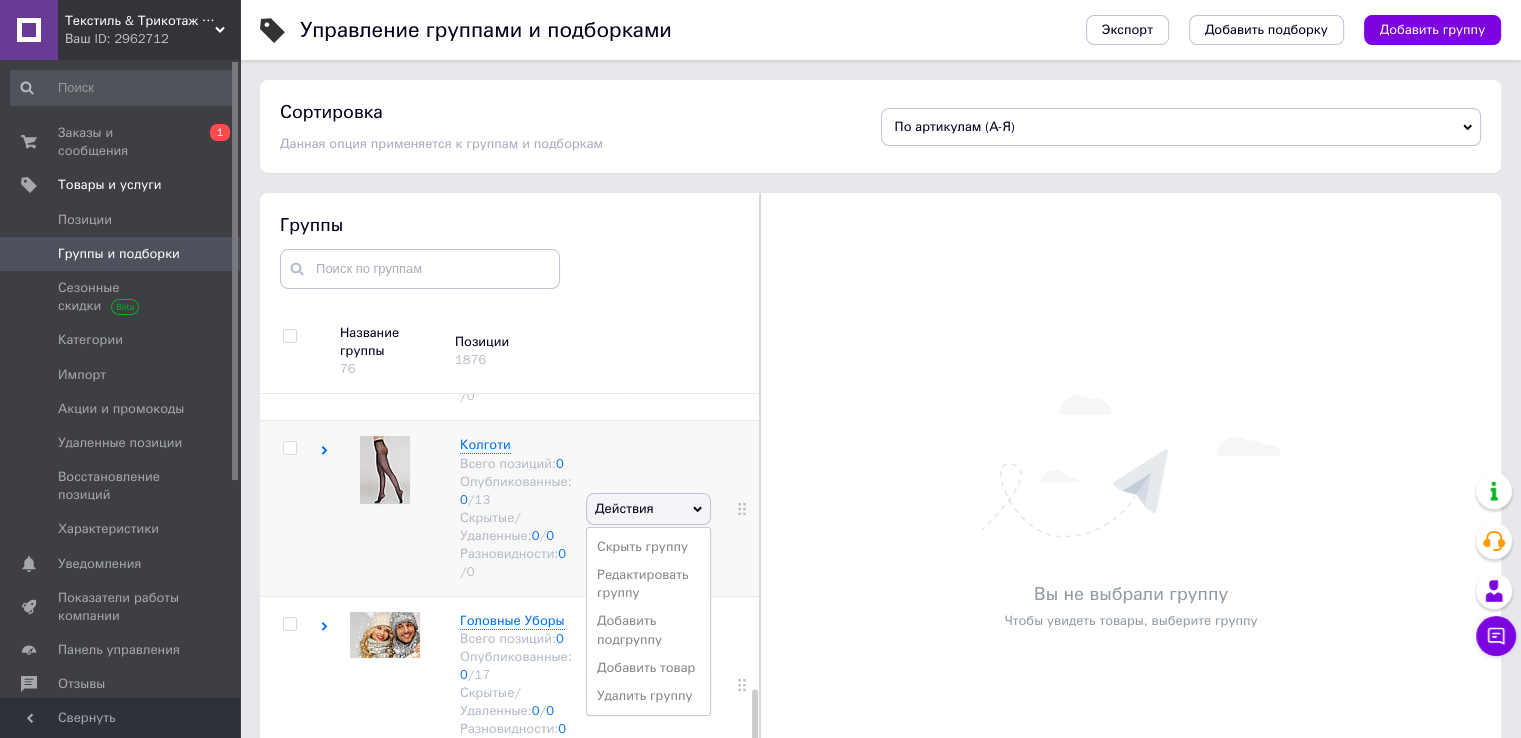 scroll, scrollTop: 1900, scrollLeft: 0, axis: vertical 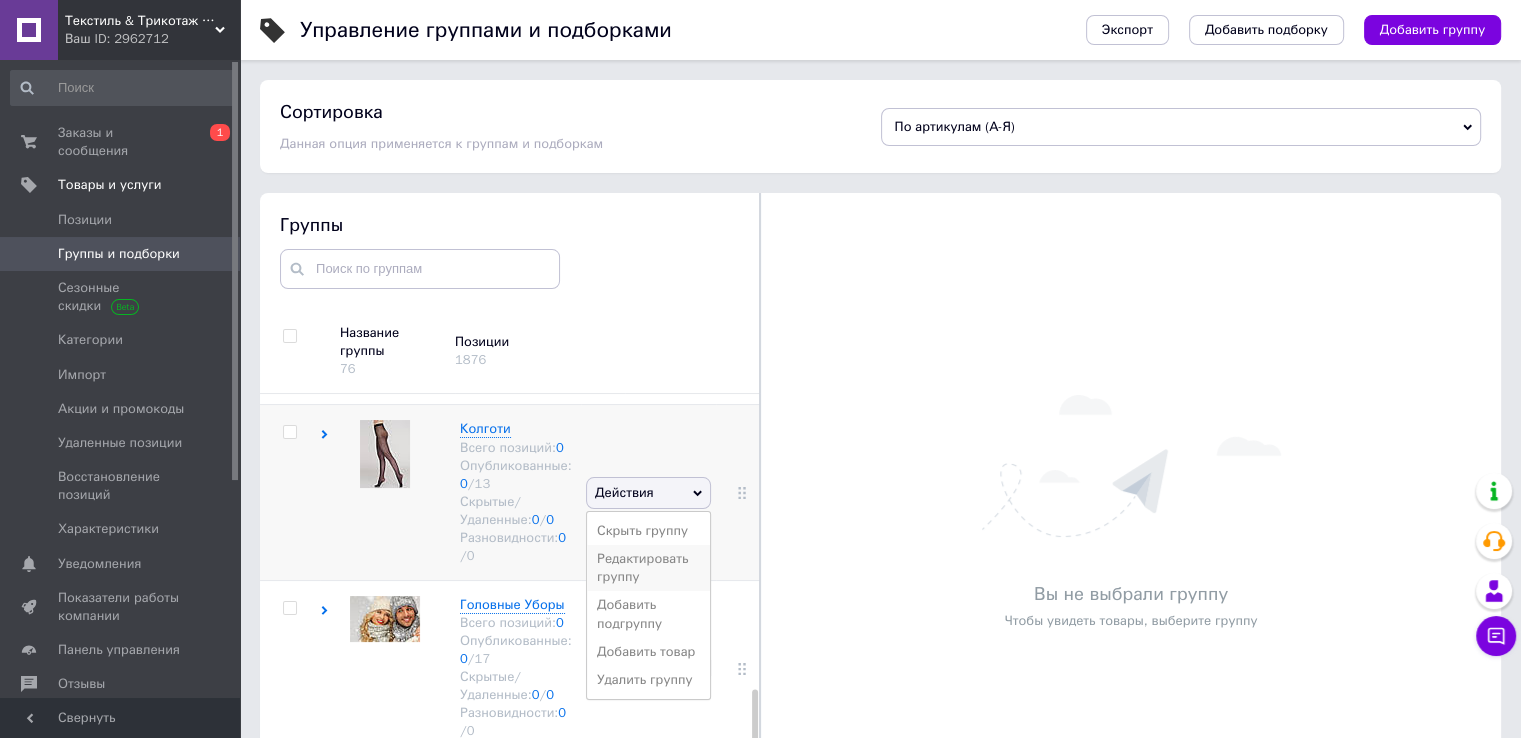 click on "Редактировать группу" at bounding box center [648, 568] 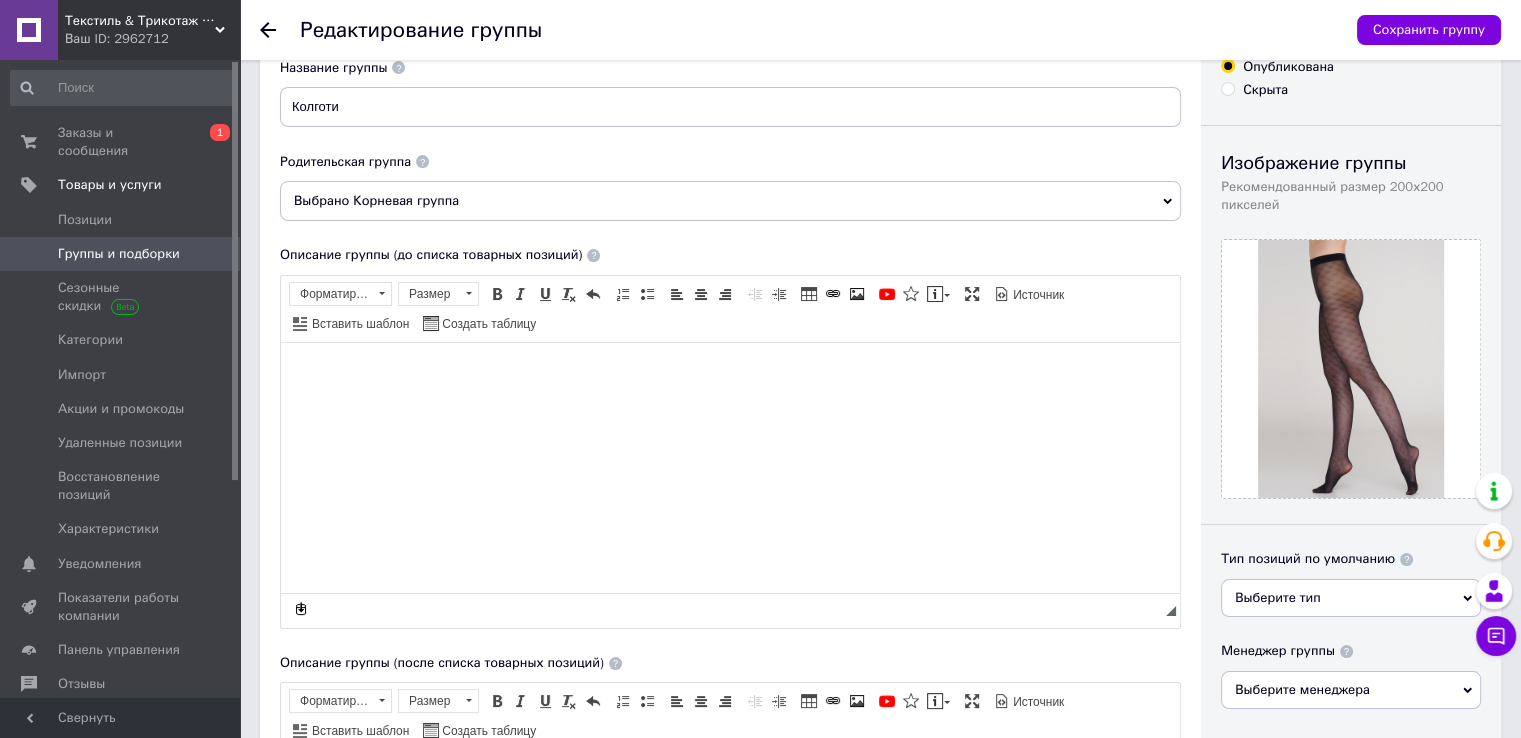 scroll, scrollTop: 0, scrollLeft: 0, axis: both 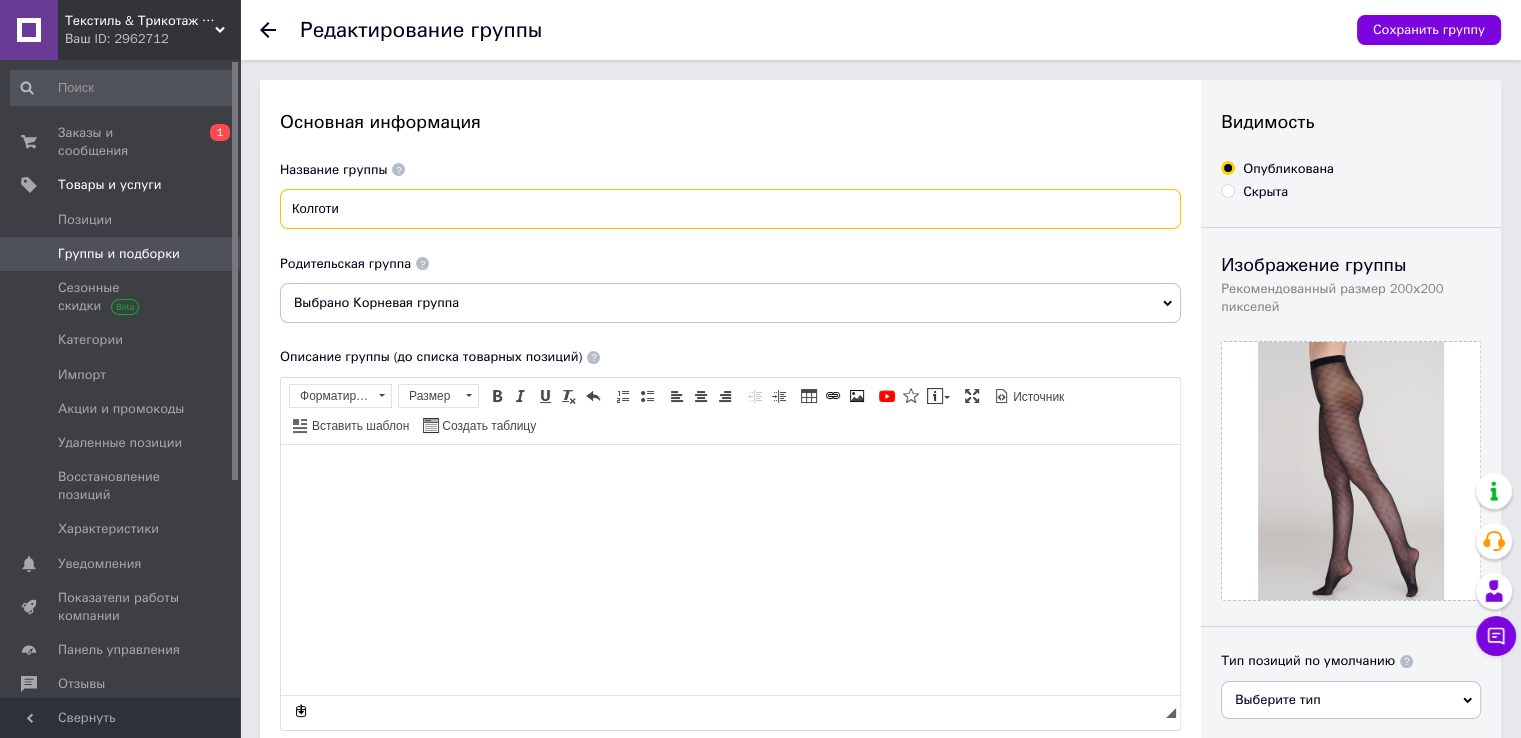 click on "Колготи" at bounding box center (730, 209) 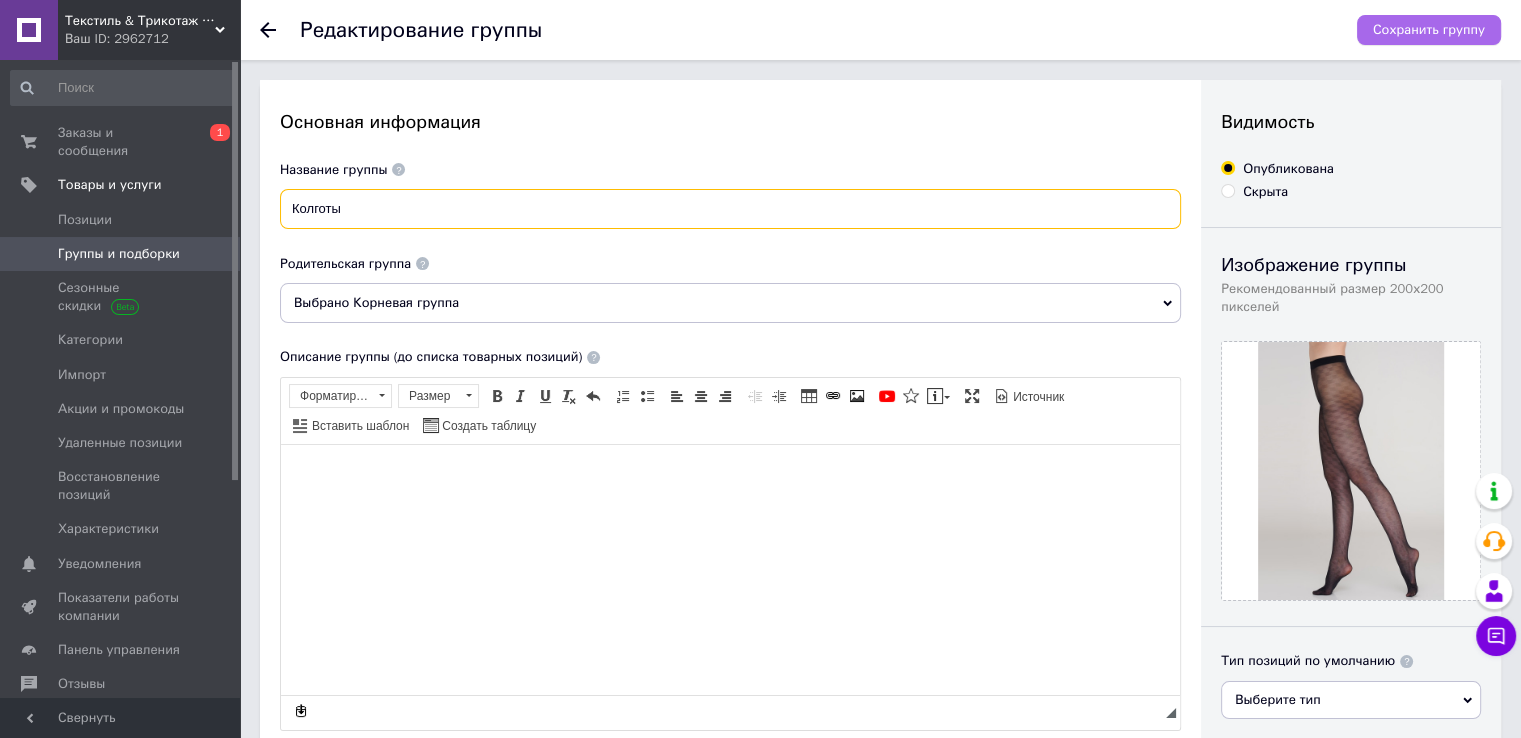 type on "Колготы" 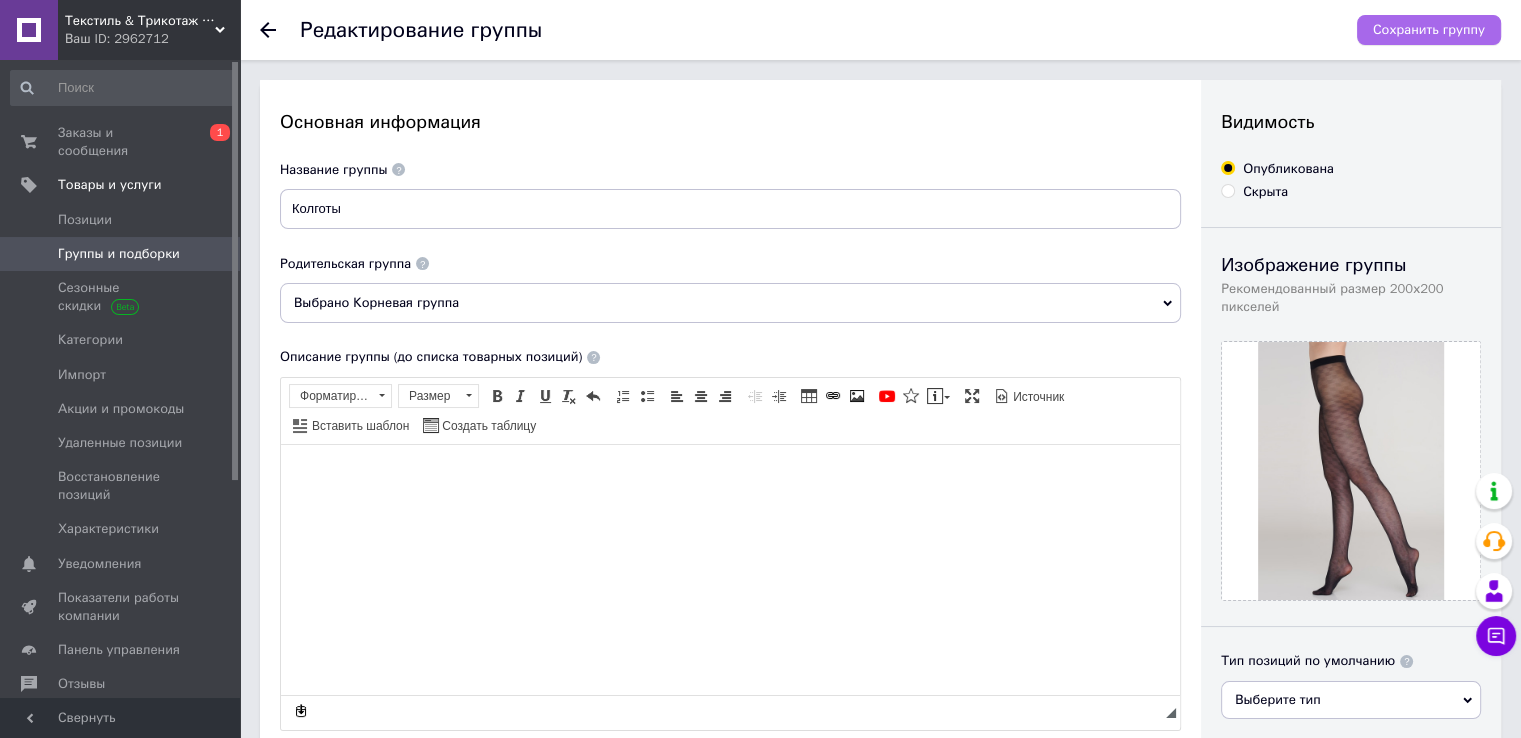 click on "Сохранить группу" at bounding box center (1429, 30) 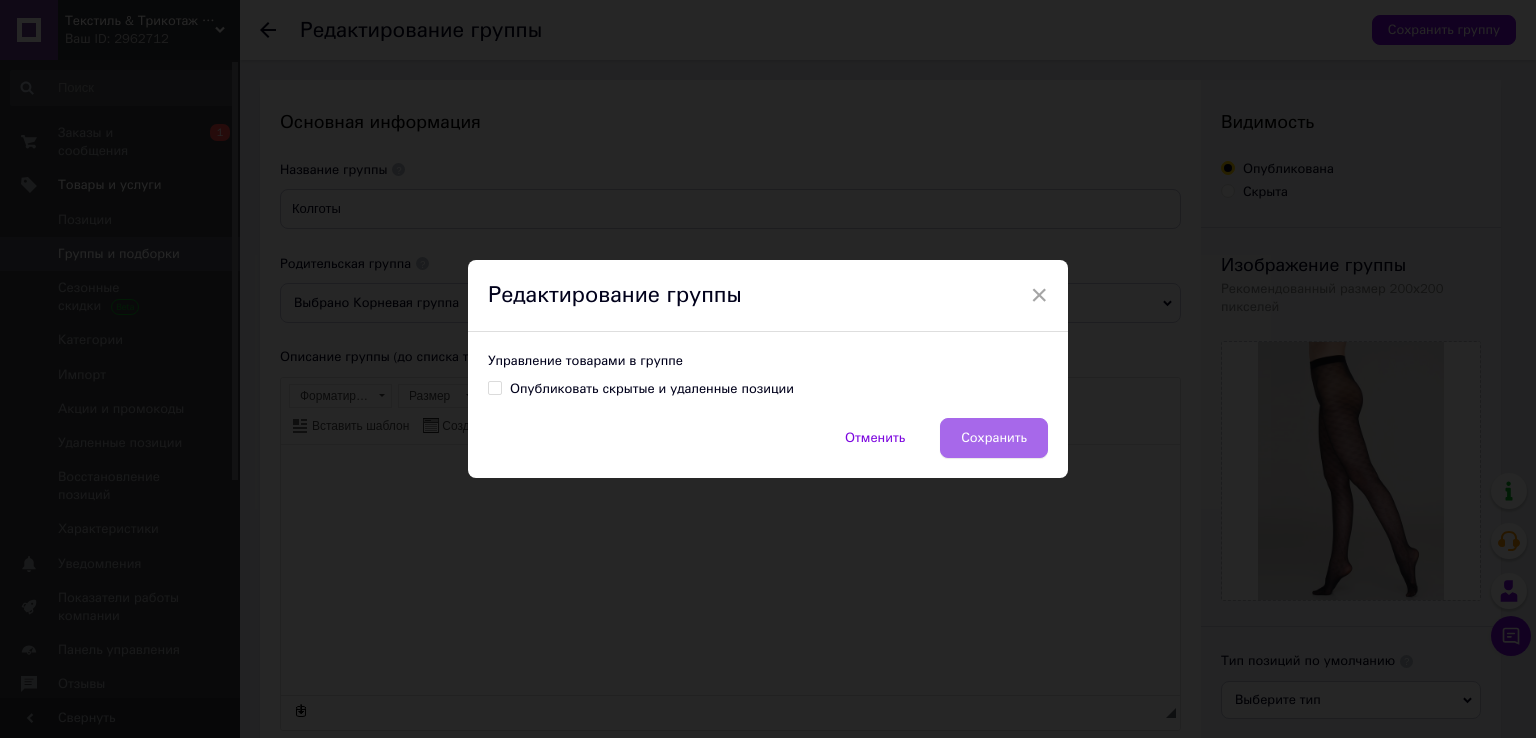 click on "Сохранить" at bounding box center (994, 438) 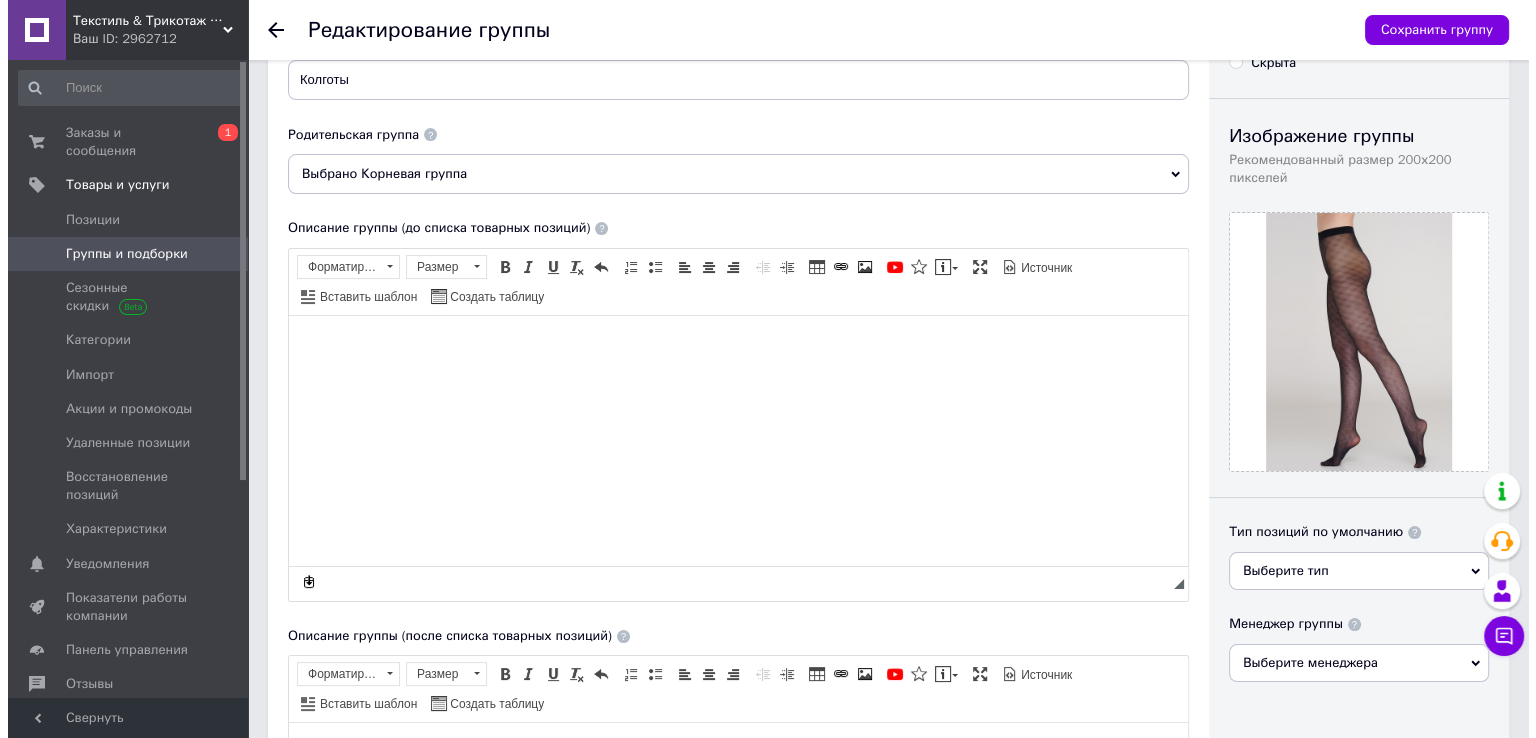 scroll, scrollTop: 0, scrollLeft: 0, axis: both 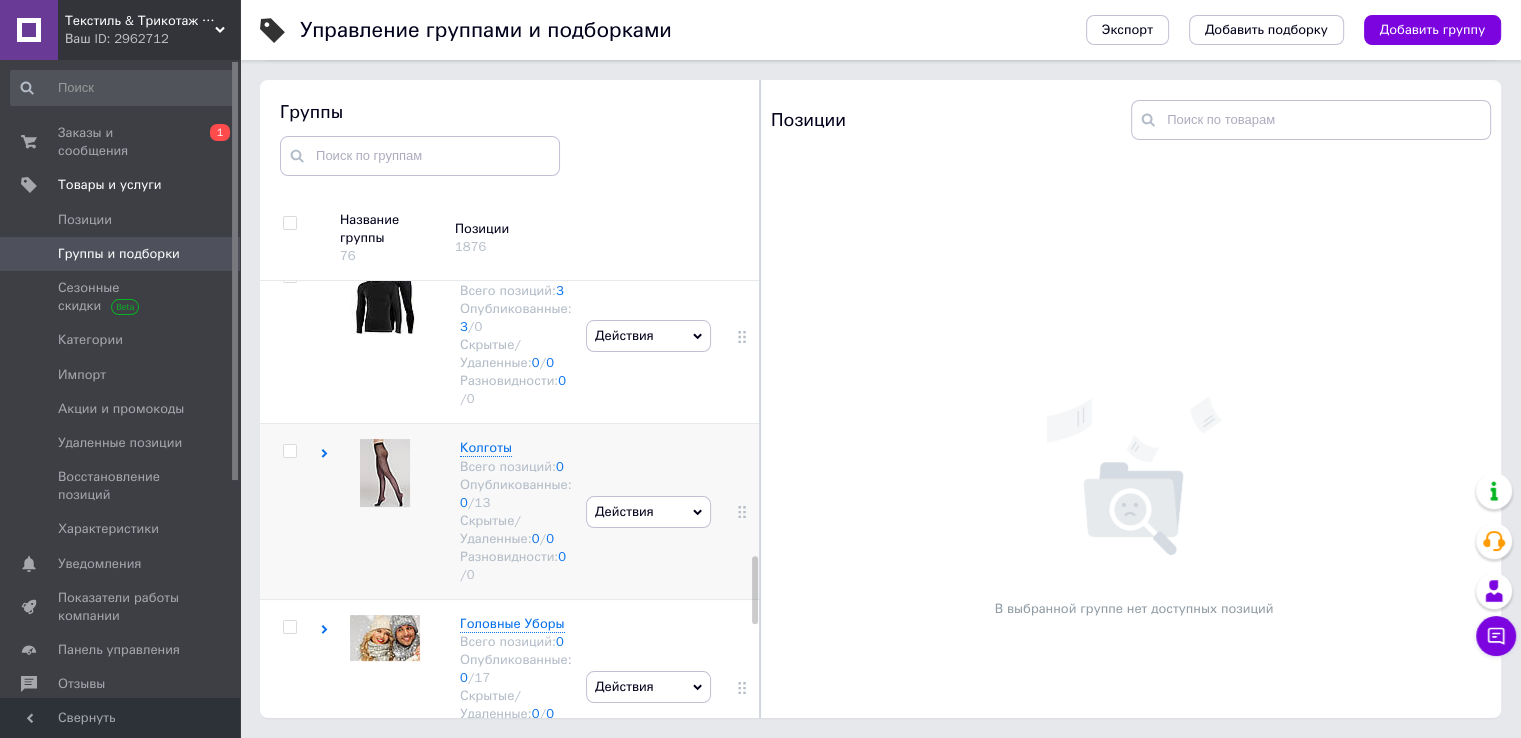 click at bounding box center [289, 451] 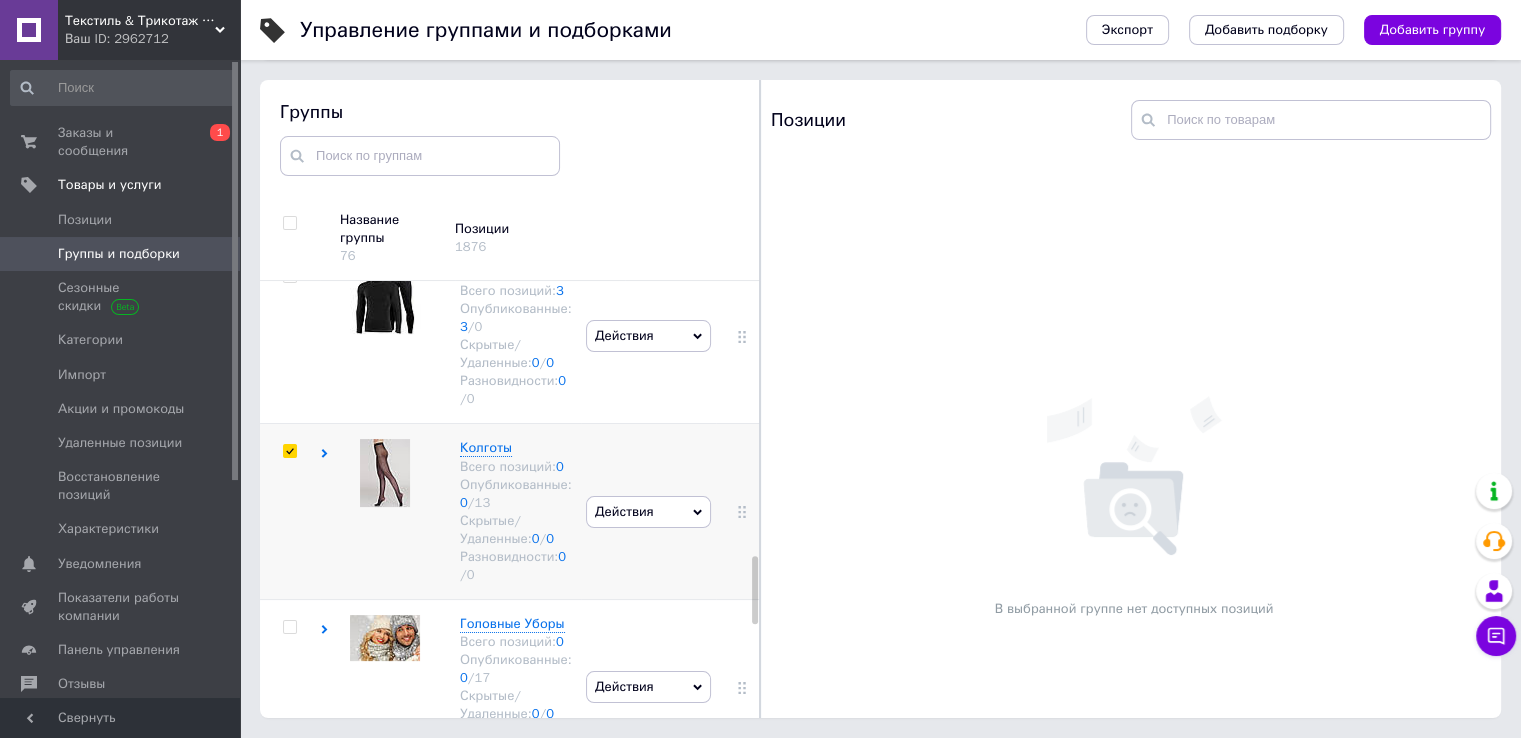 checkbox on "true" 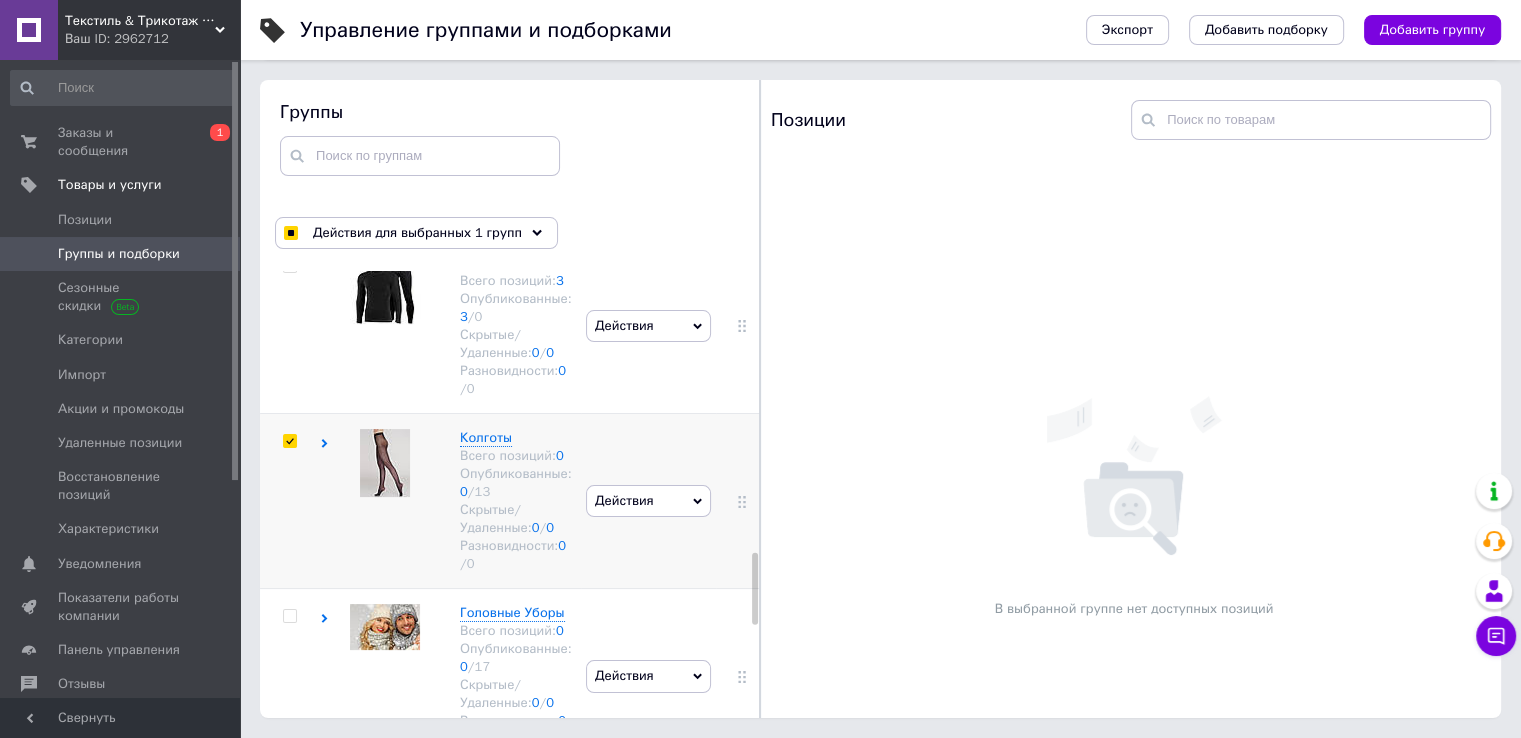 click on "Действия" at bounding box center [648, 501] 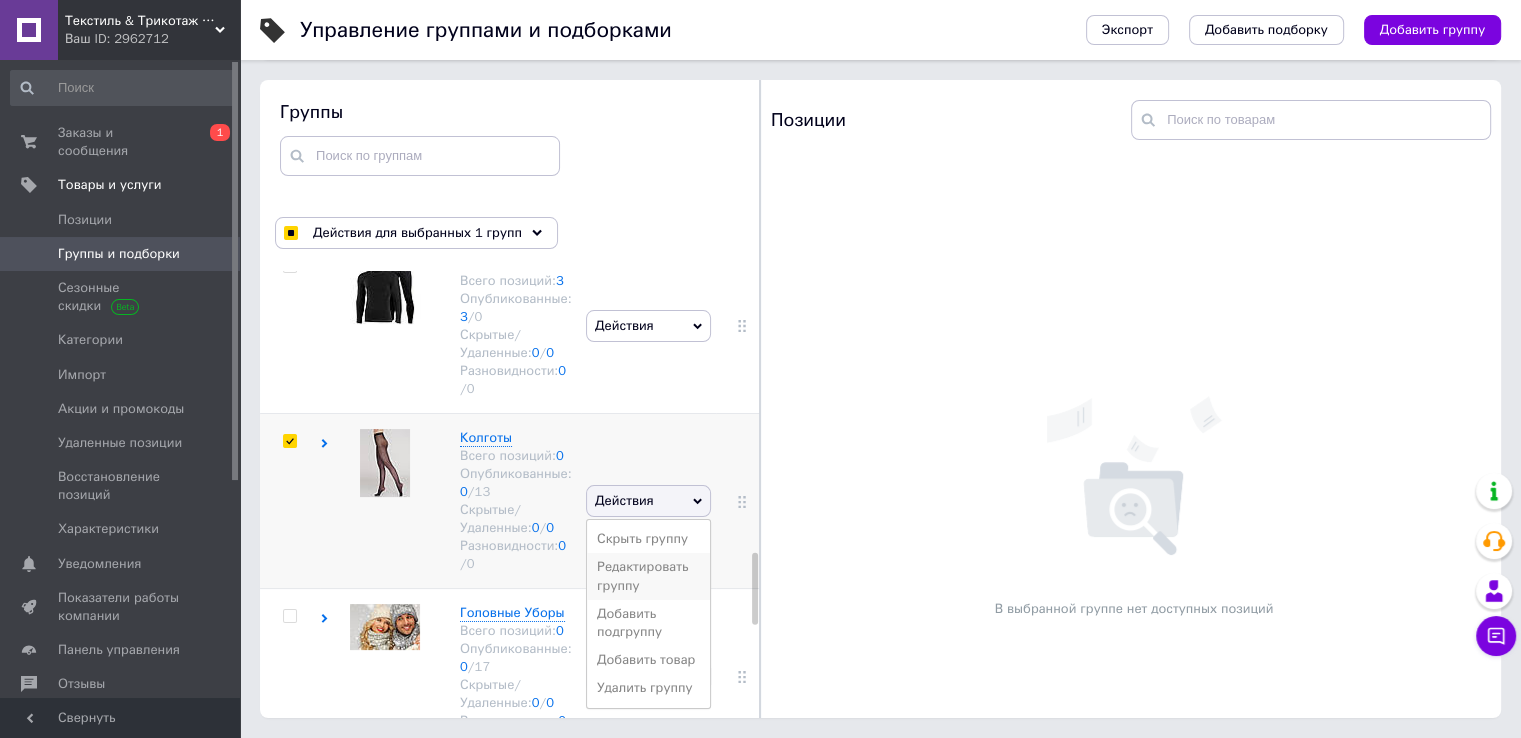 click on "Редактировать группу" at bounding box center (648, 576) 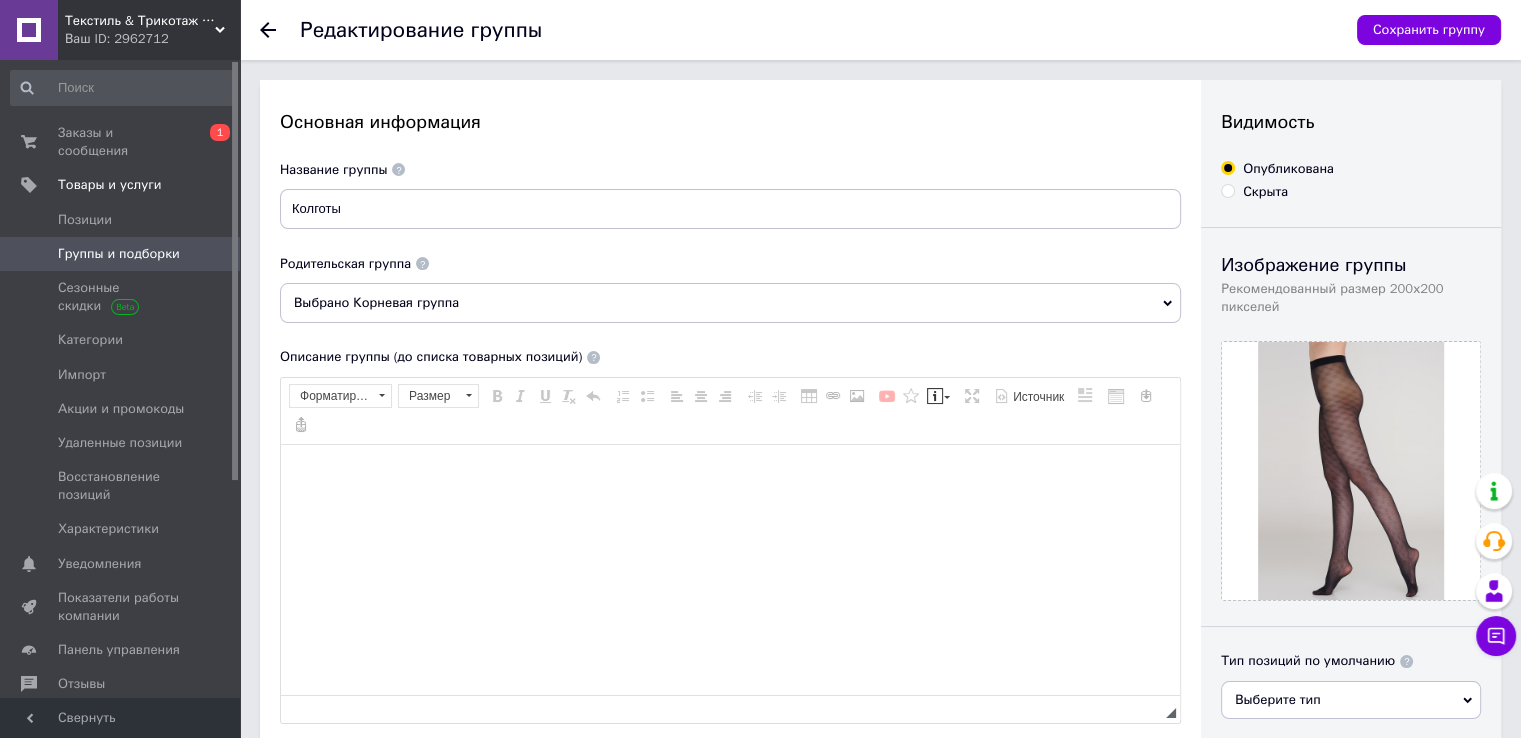 scroll, scrollTop: 0, scrollLeft: 0, axis: both 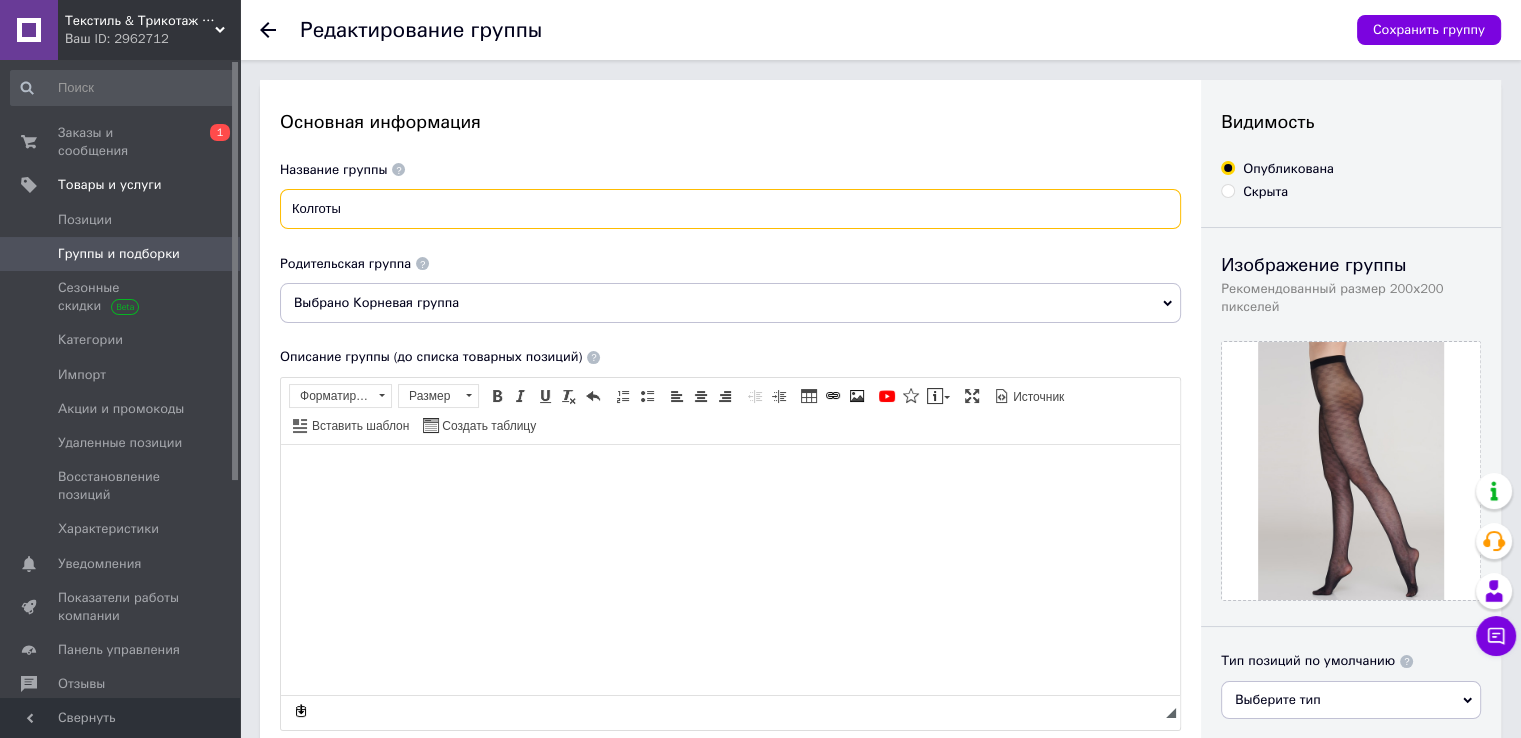 click on "Колготы" at bounding box center [730, 209] 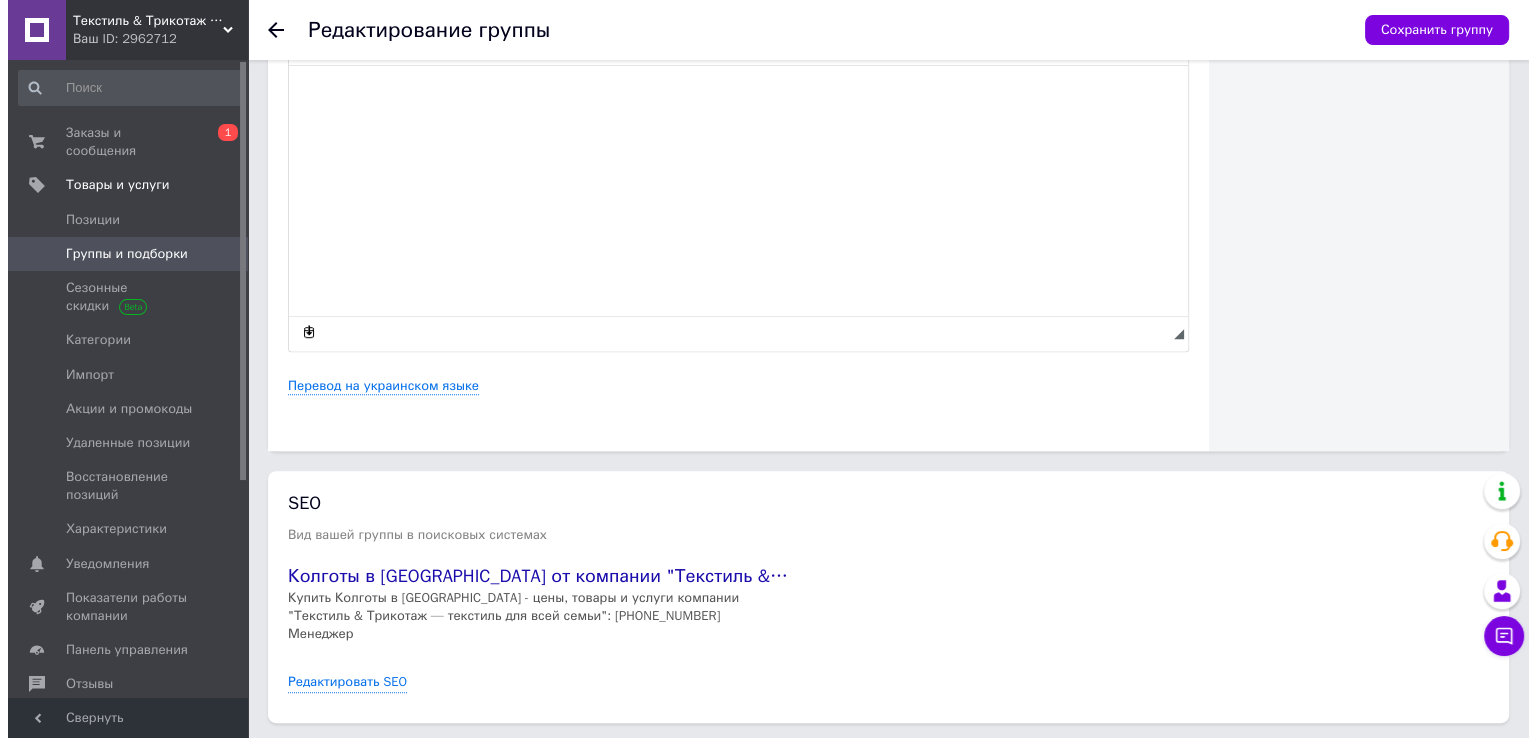 scroll, scrollTop: 800, scrollLeft: 0, axis: vertical 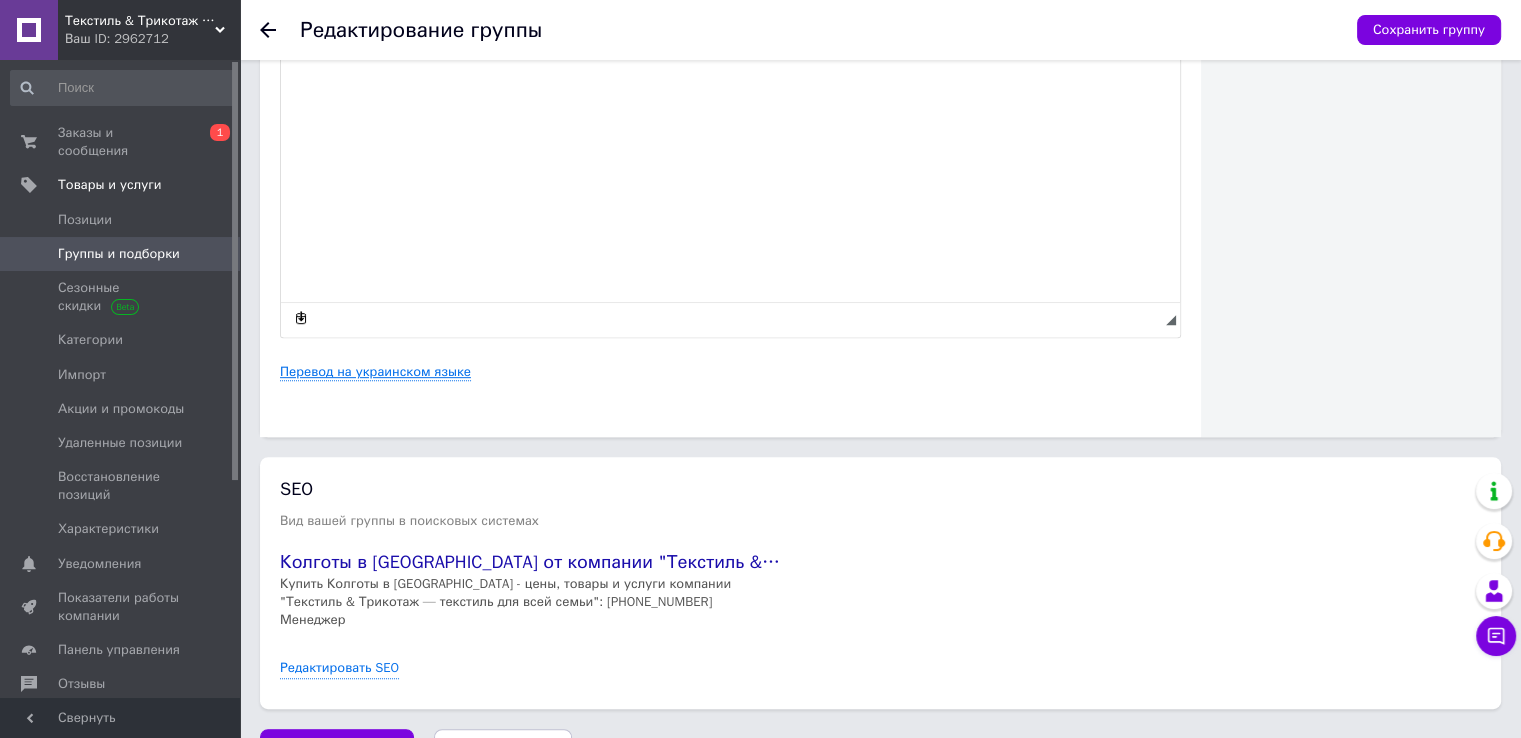 click on "Перевод на украинском языке" at bounding box center [375, 372] 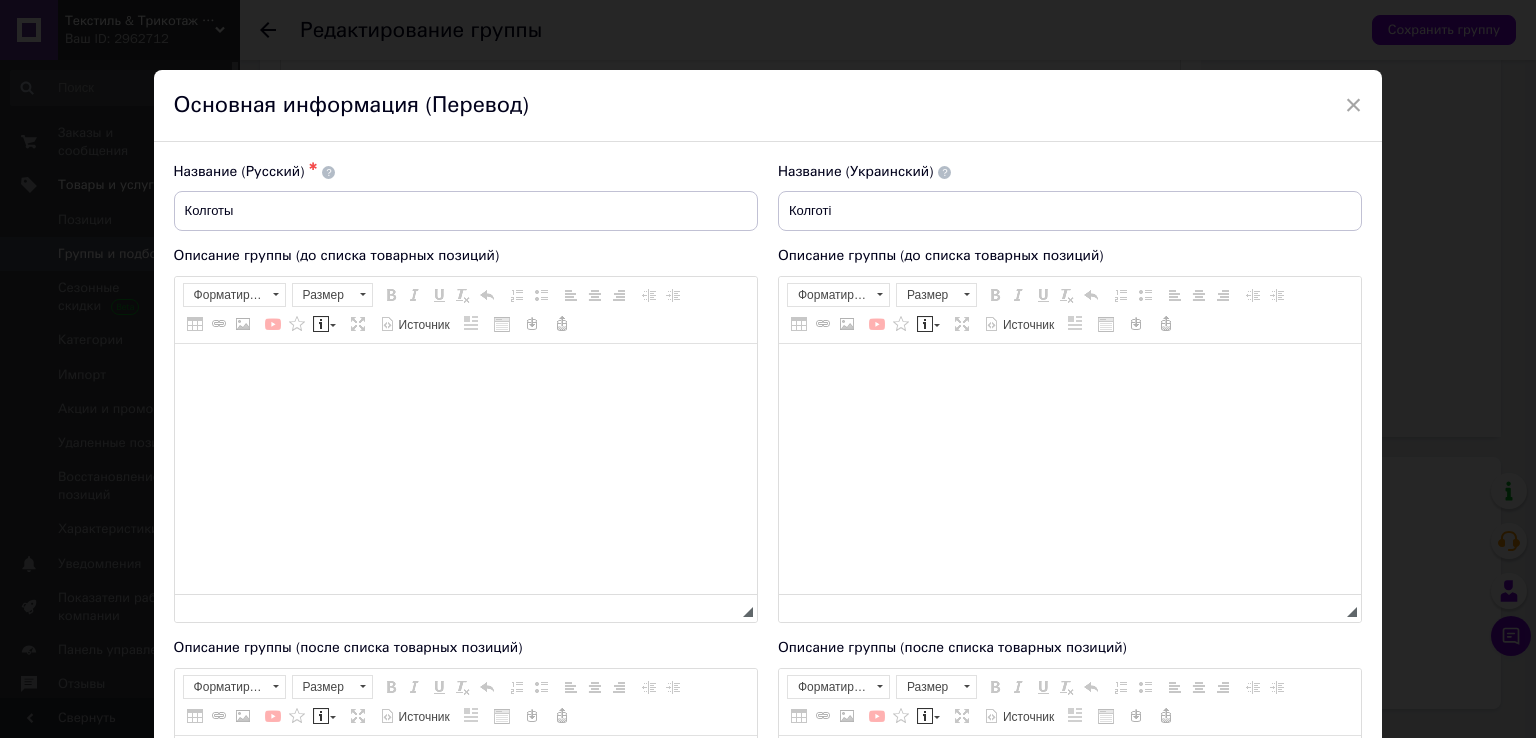 scroll, scrollTop: 0, scrollLeft: 0, axis: both 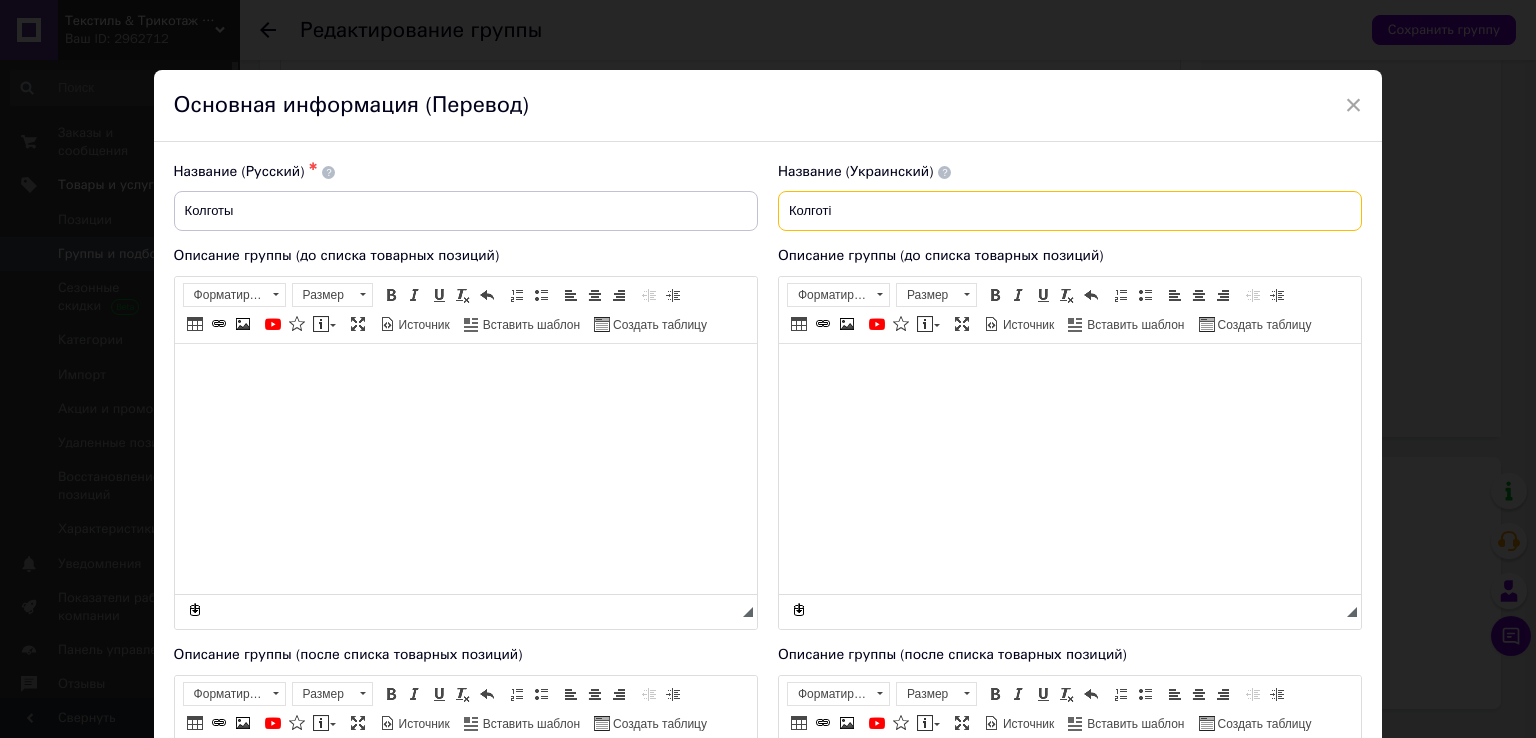click on "Колготі" at bounding box center [1070, 211] 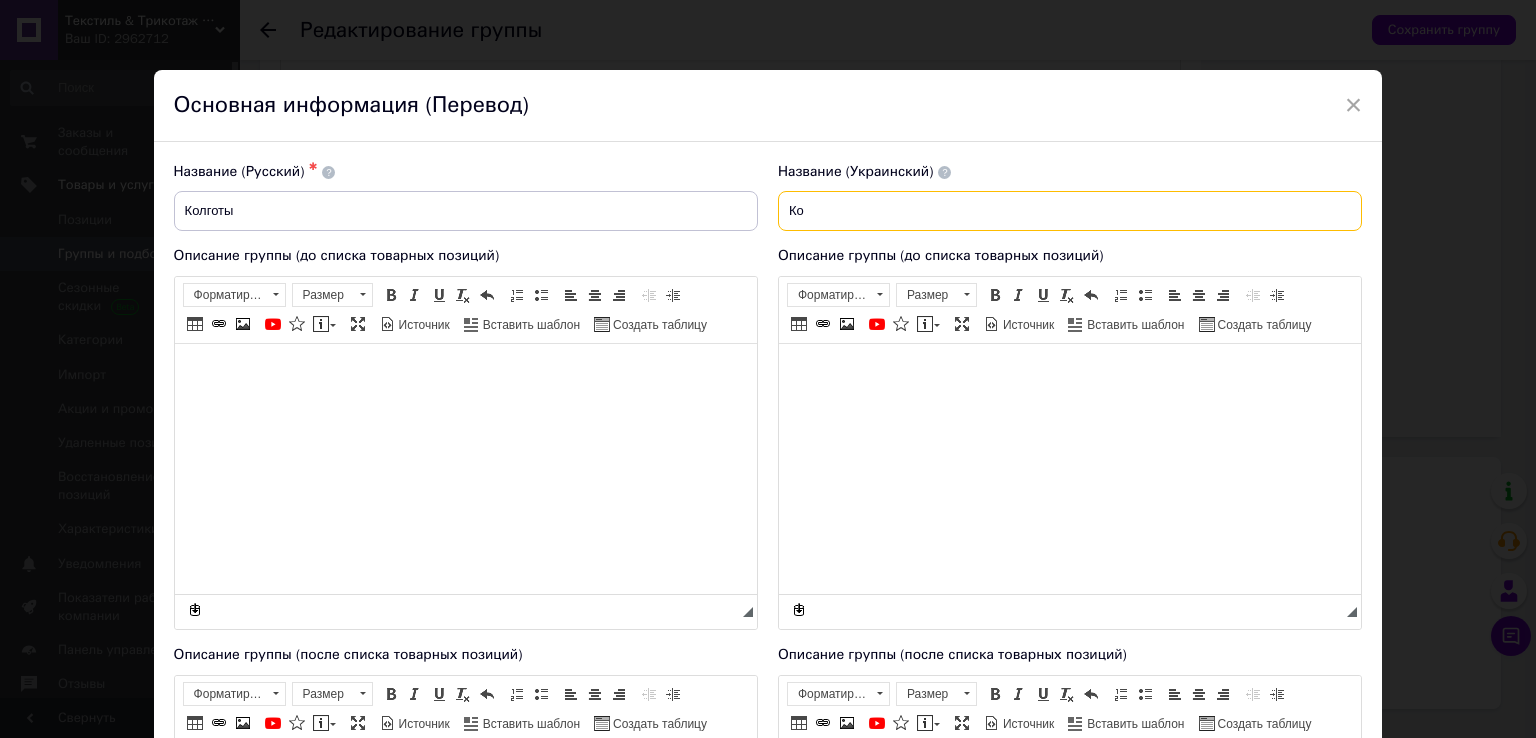 type on "К" 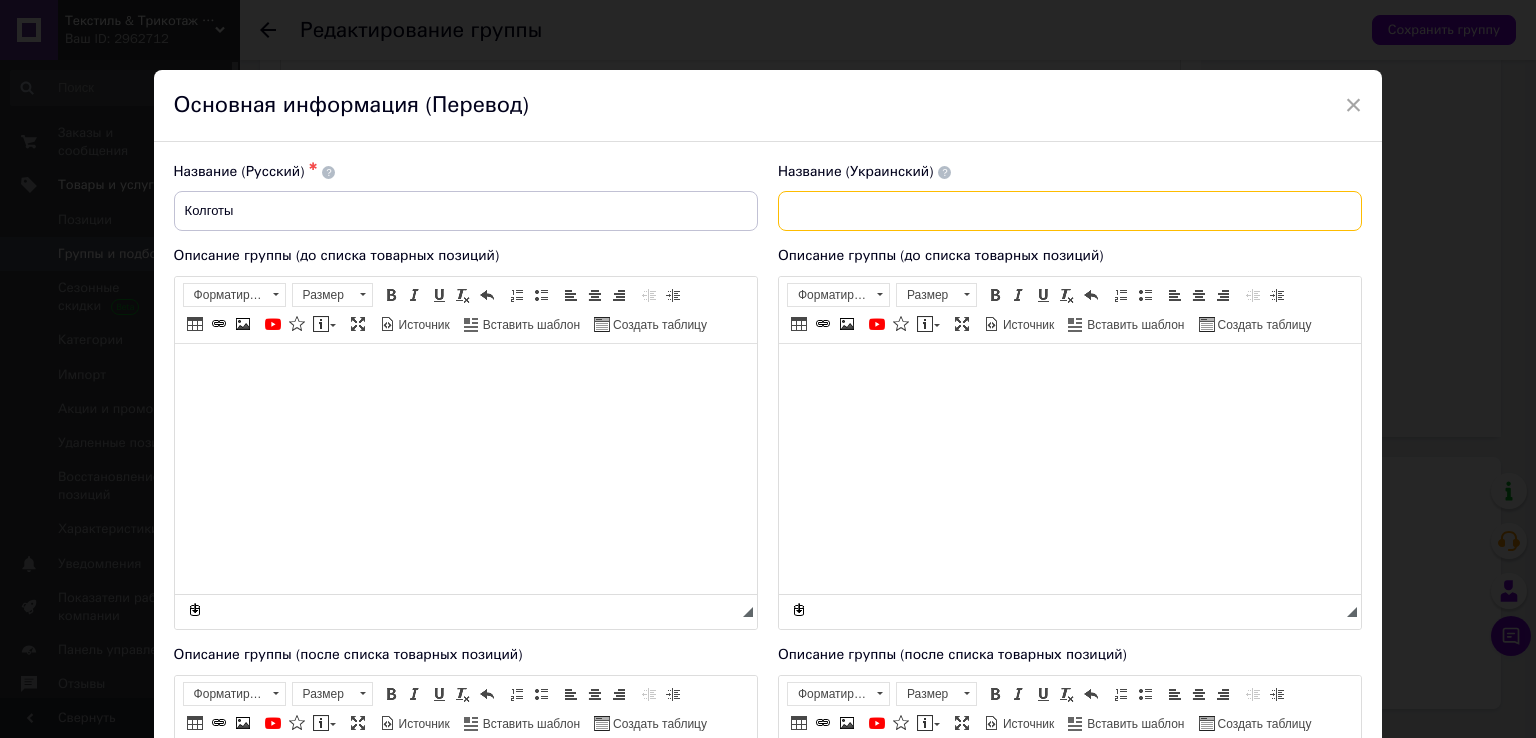 click at bounding box center [1070, 211] 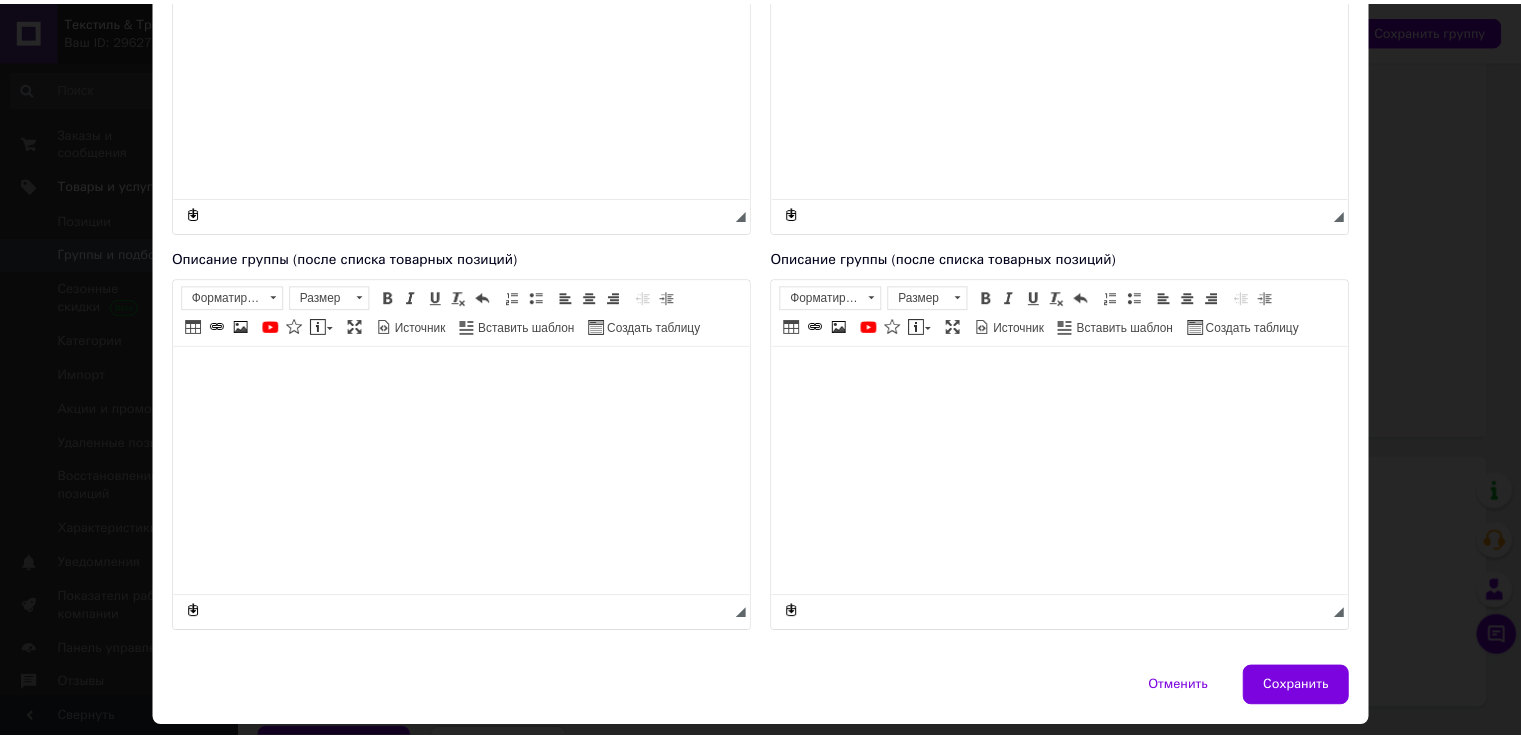 scroll, scrollTop: 400, scrollLeft: 0, axis: vertical 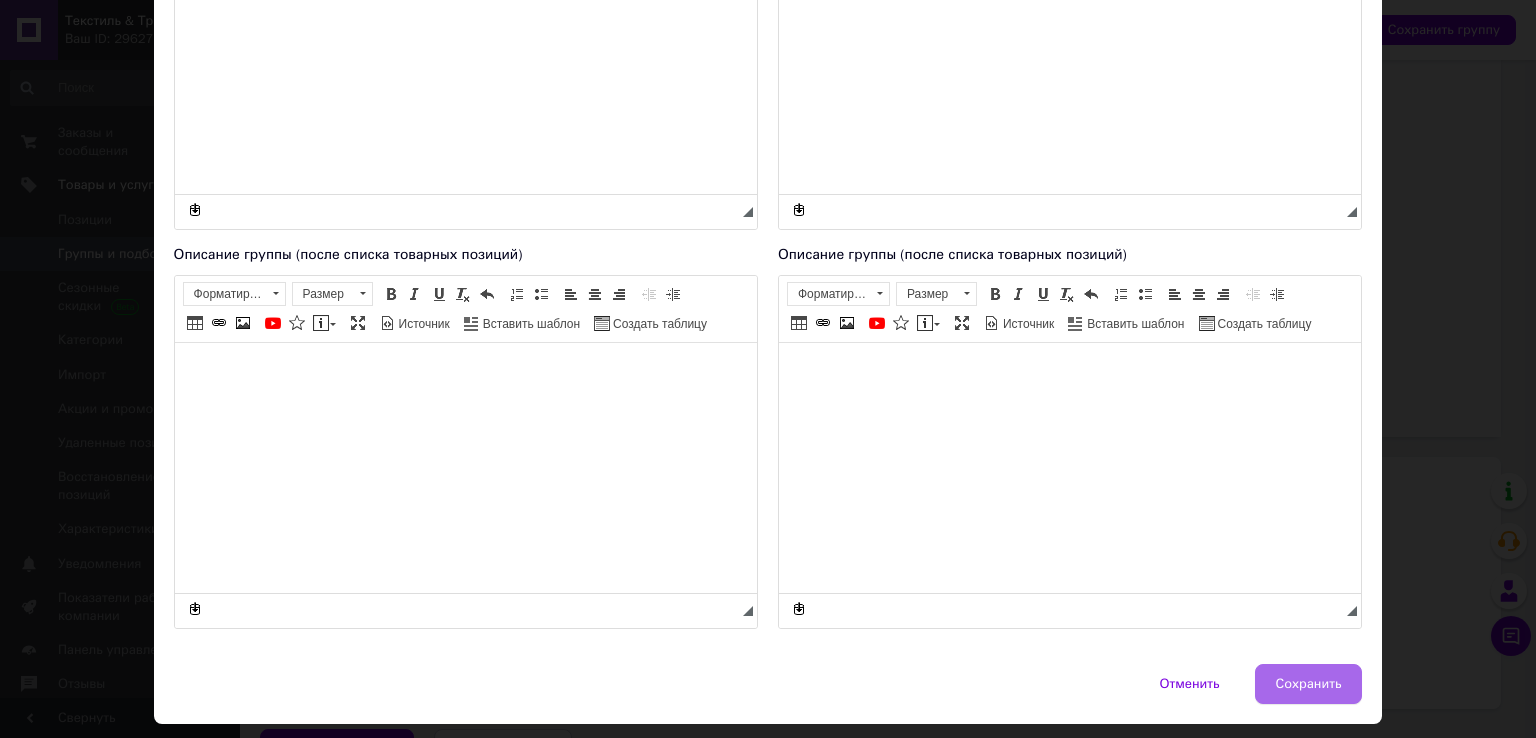 type on "Колготи" 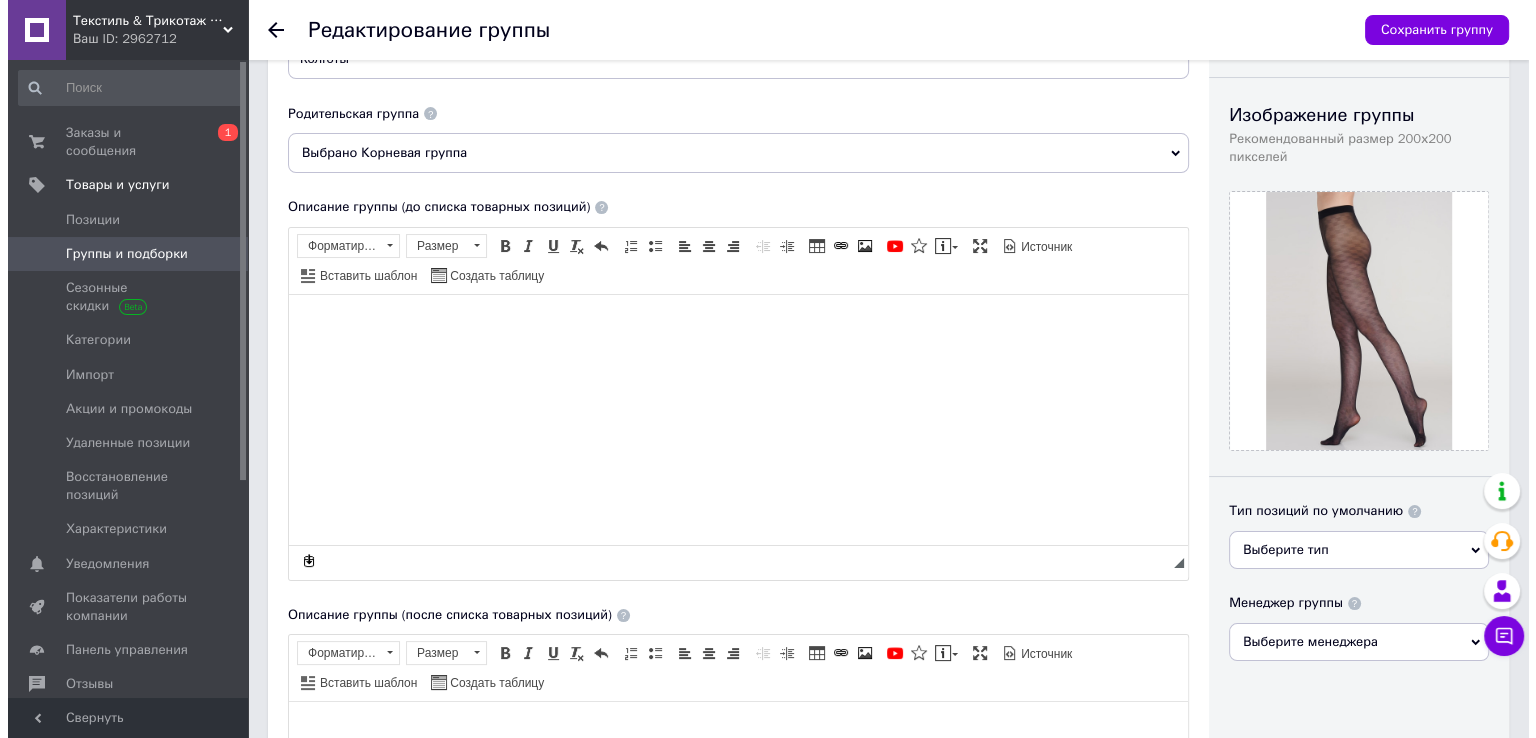 scroll, scrollTop: 0, scrollLeft: 0, axis: both 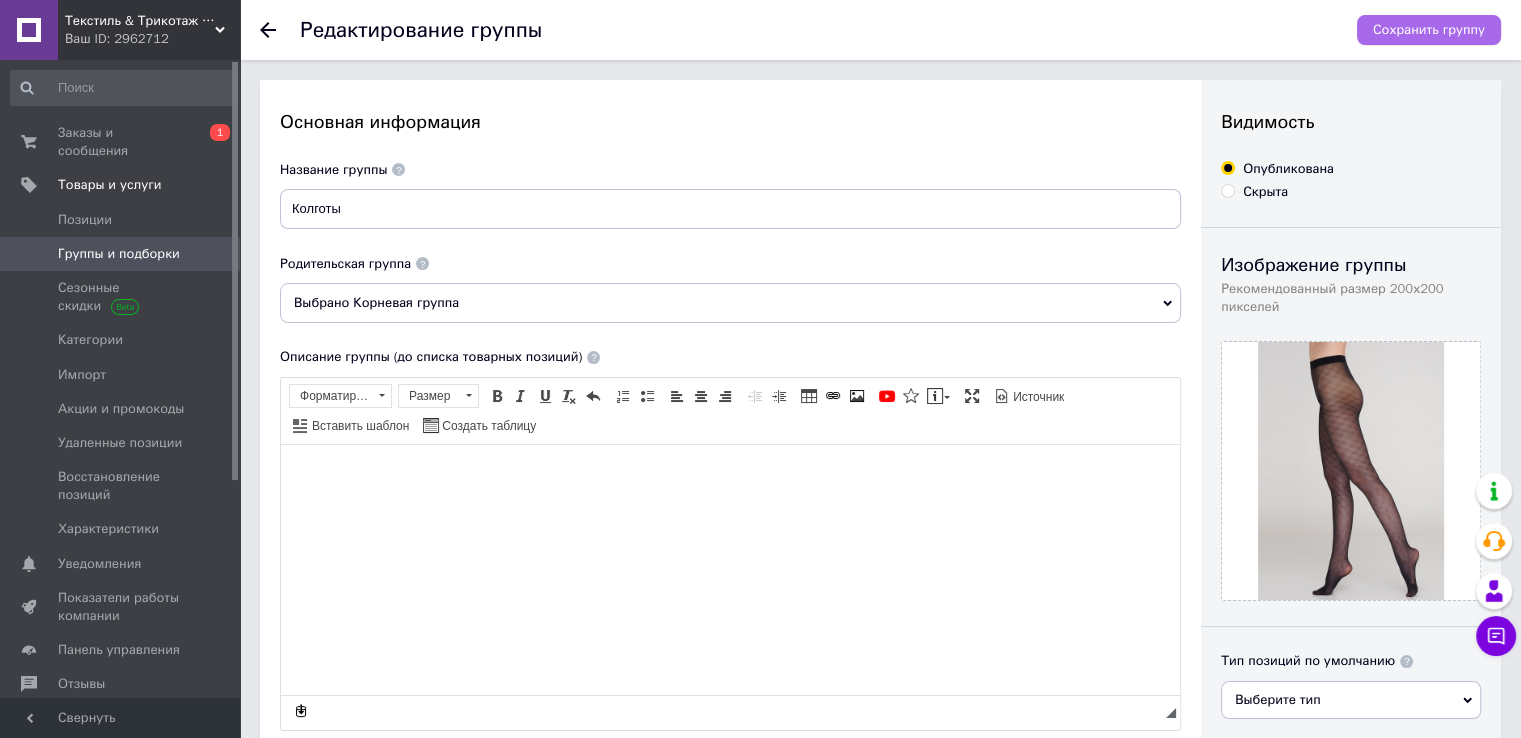 click on "Сохранить группу" at bounding box center [1429, 30] 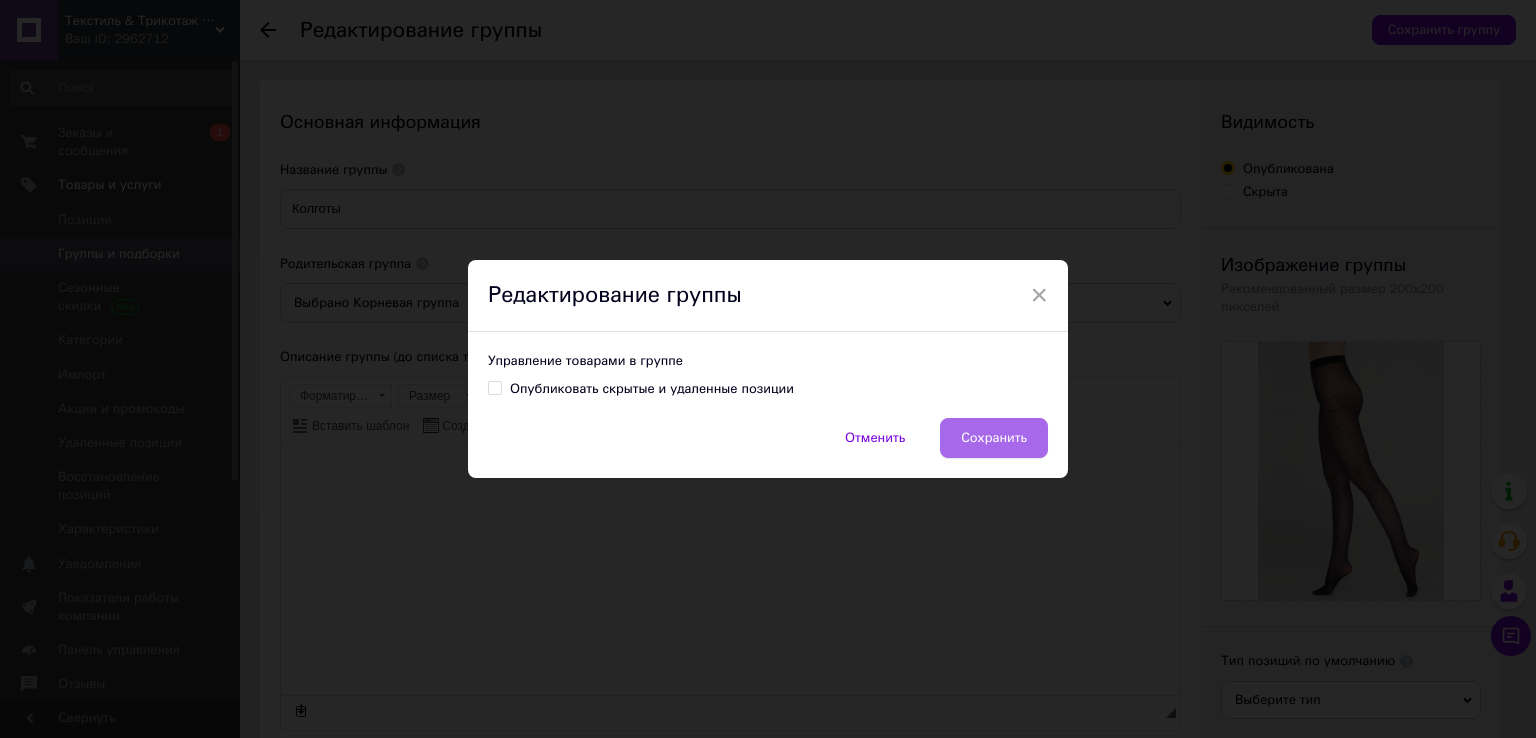 click on "Сохранить" at bounding box center [994, 438] 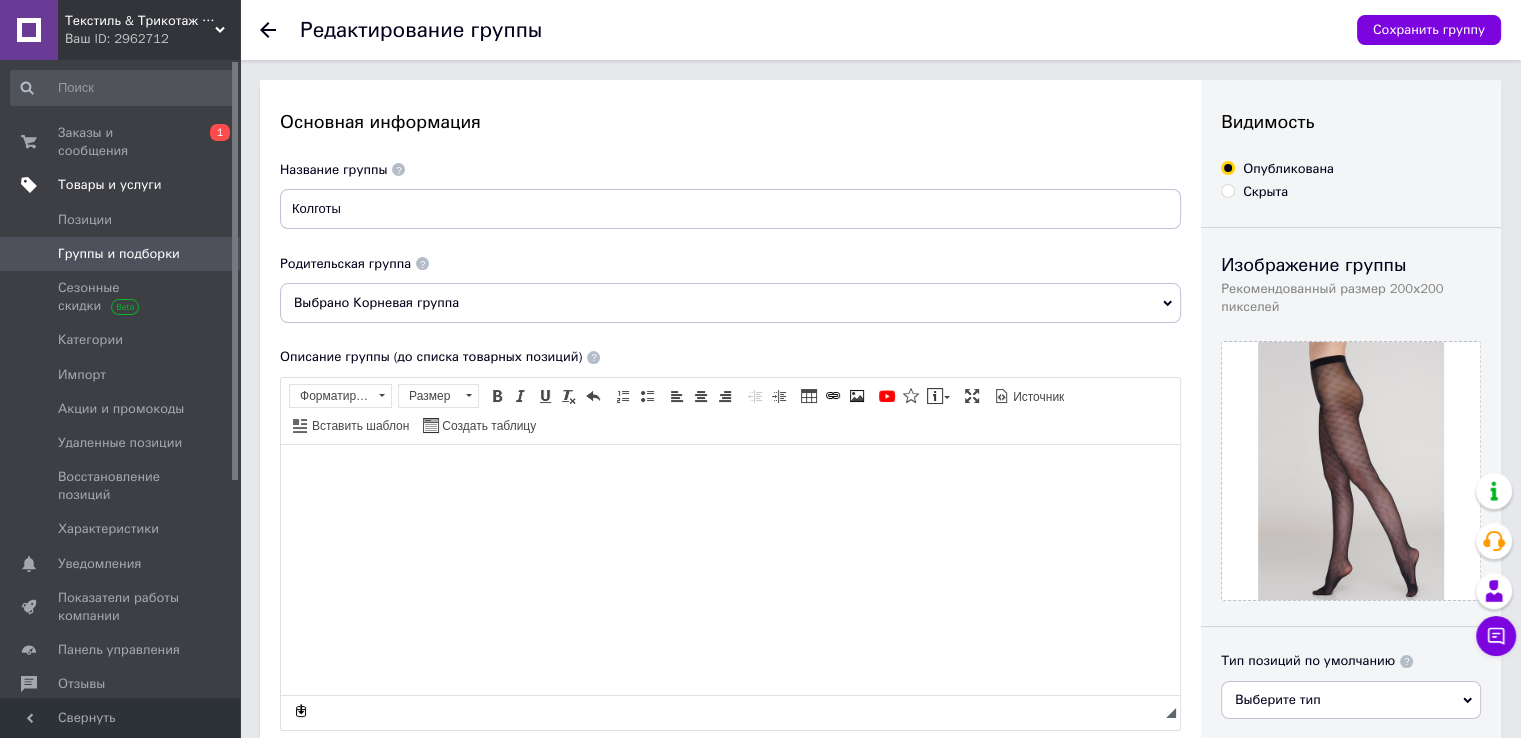 click on "Товары и услуги" at bounding box center [110, 185] 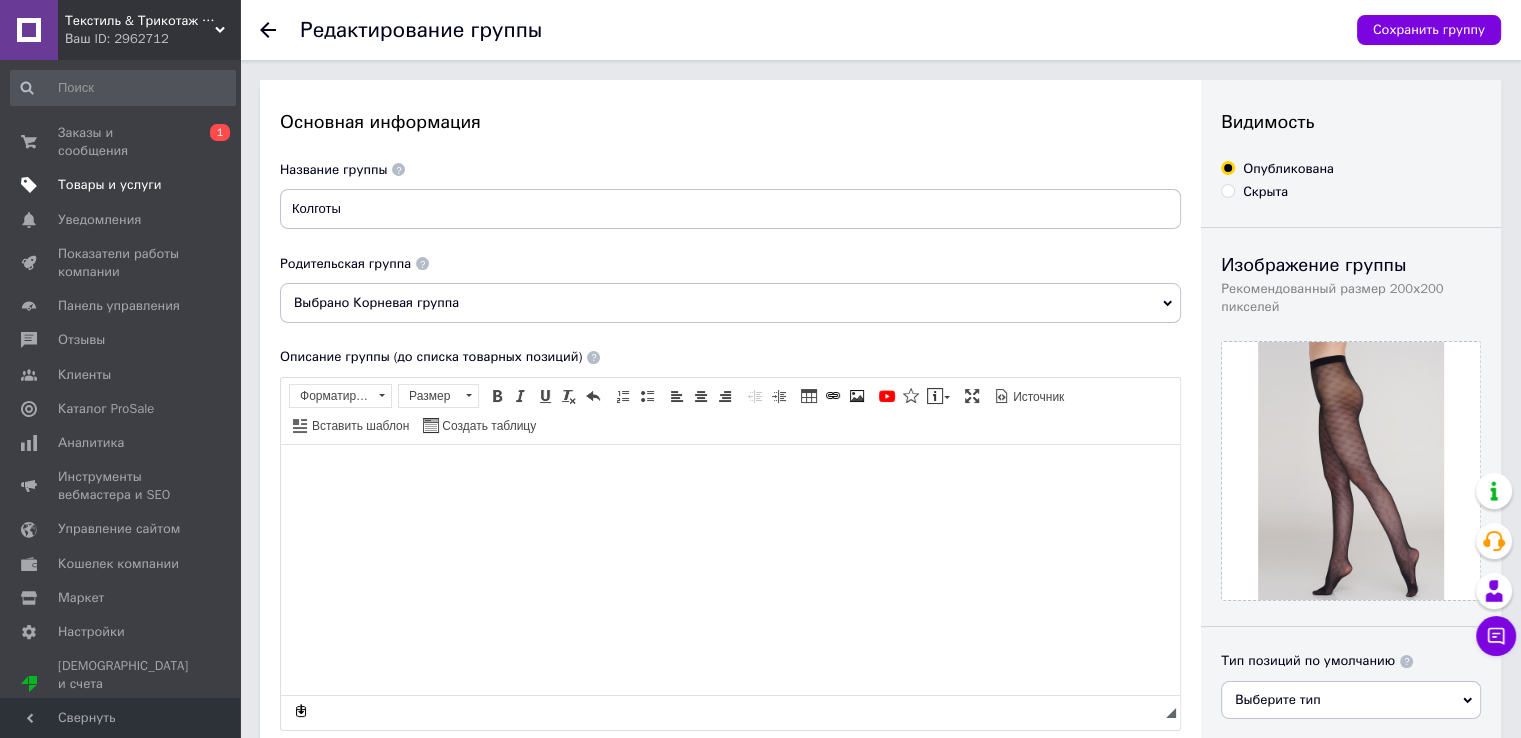 click on "Товары и услуги" at bounding box center (110, 185) 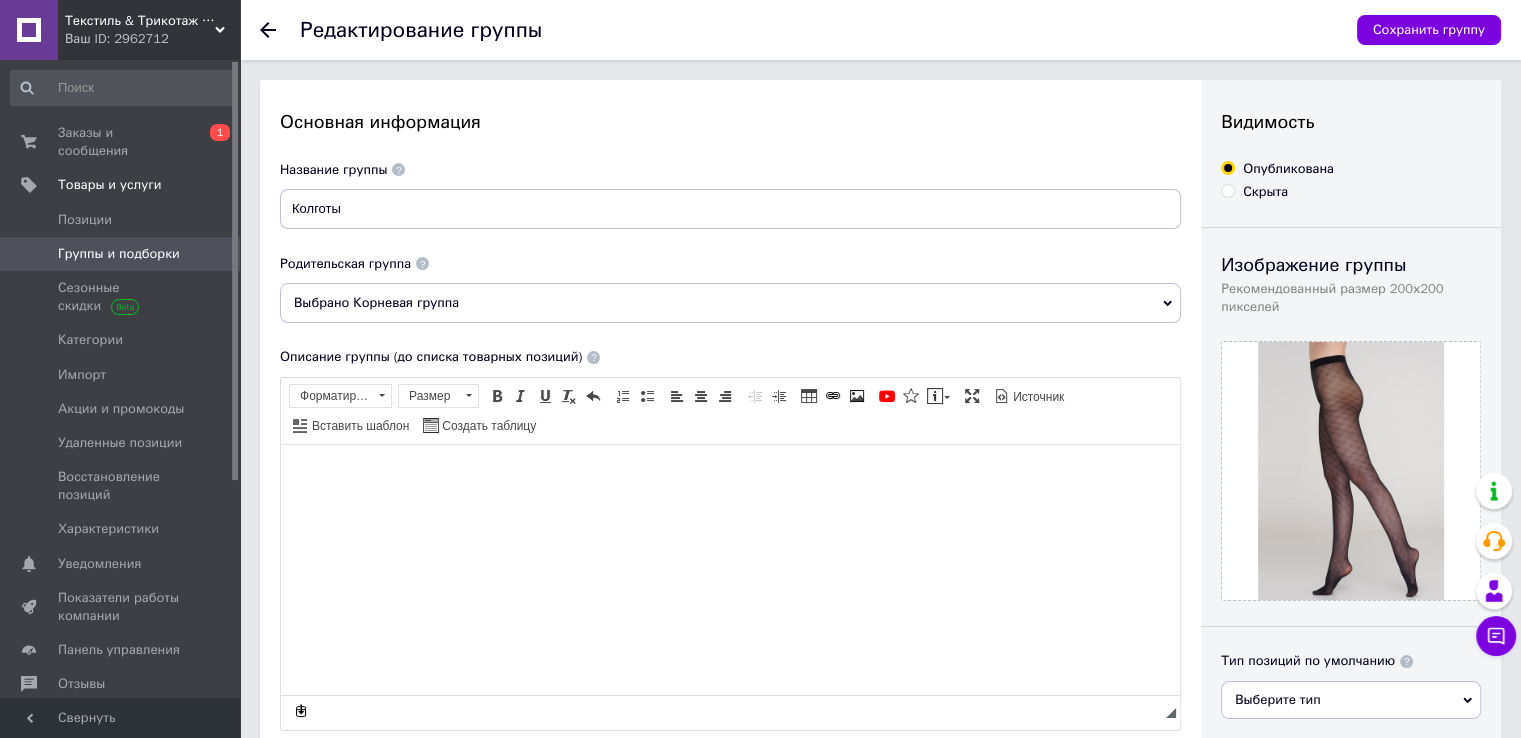 click on "Группы и подборки" at bounding box center (119, 254) 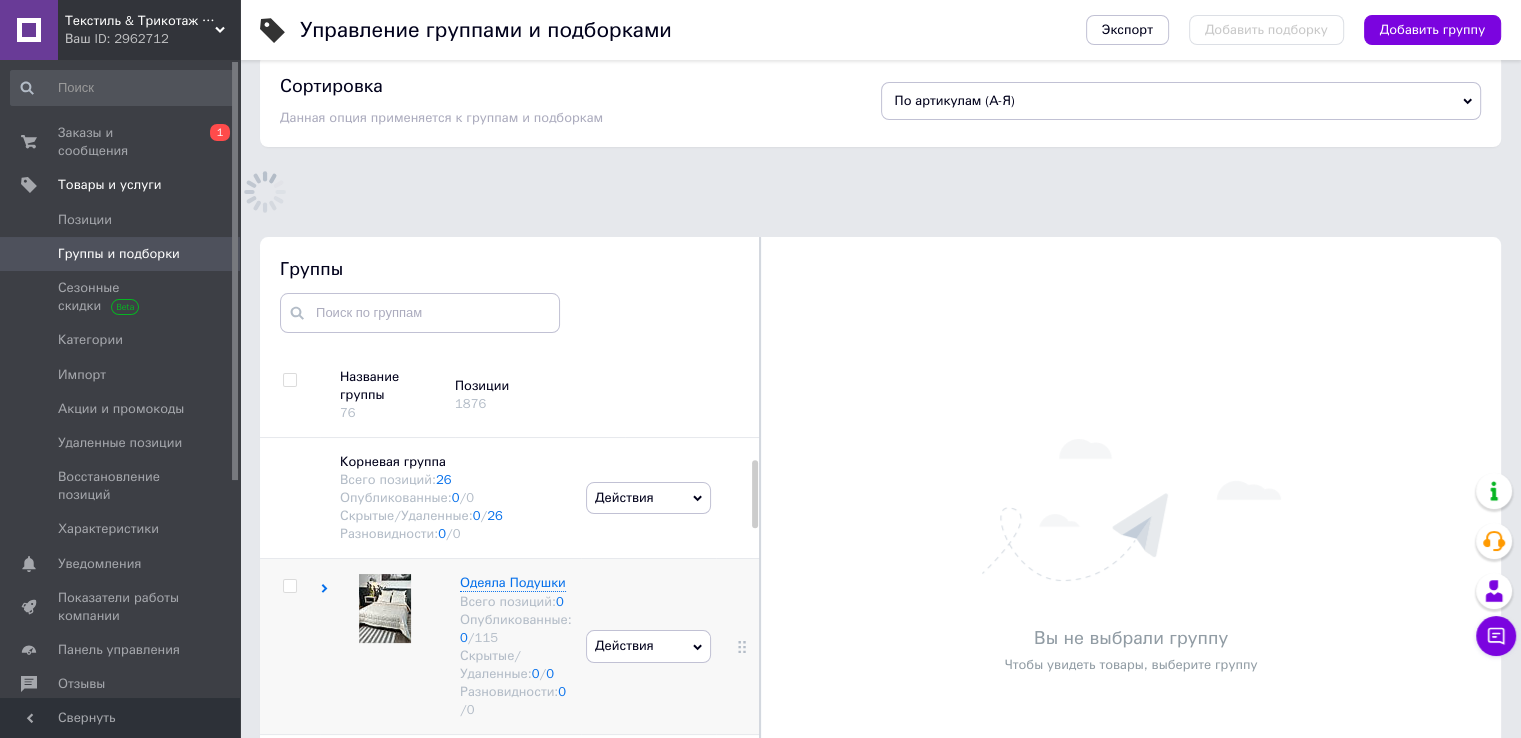 scroll, scrollTop: 120, scrollLeft: 0, axis: vertical 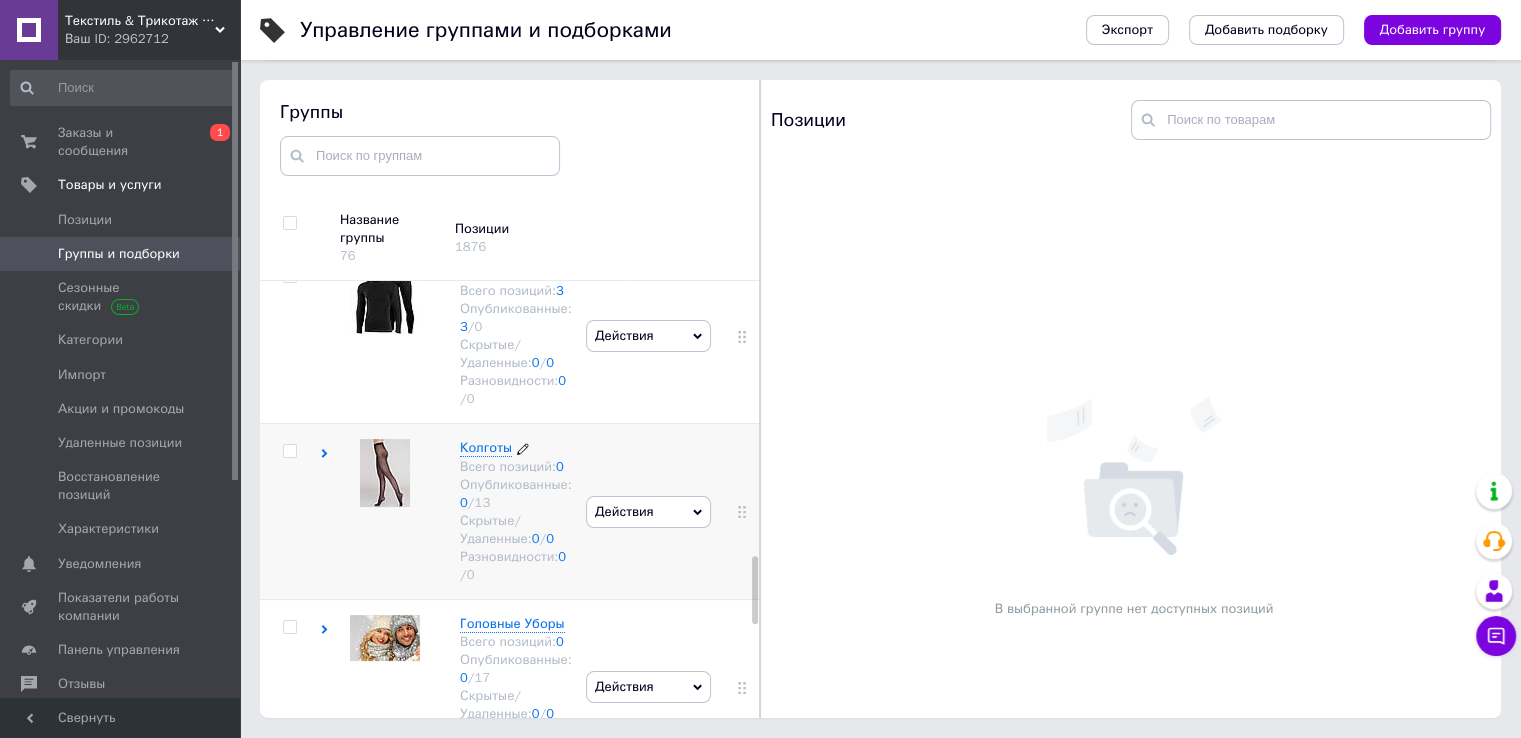 click 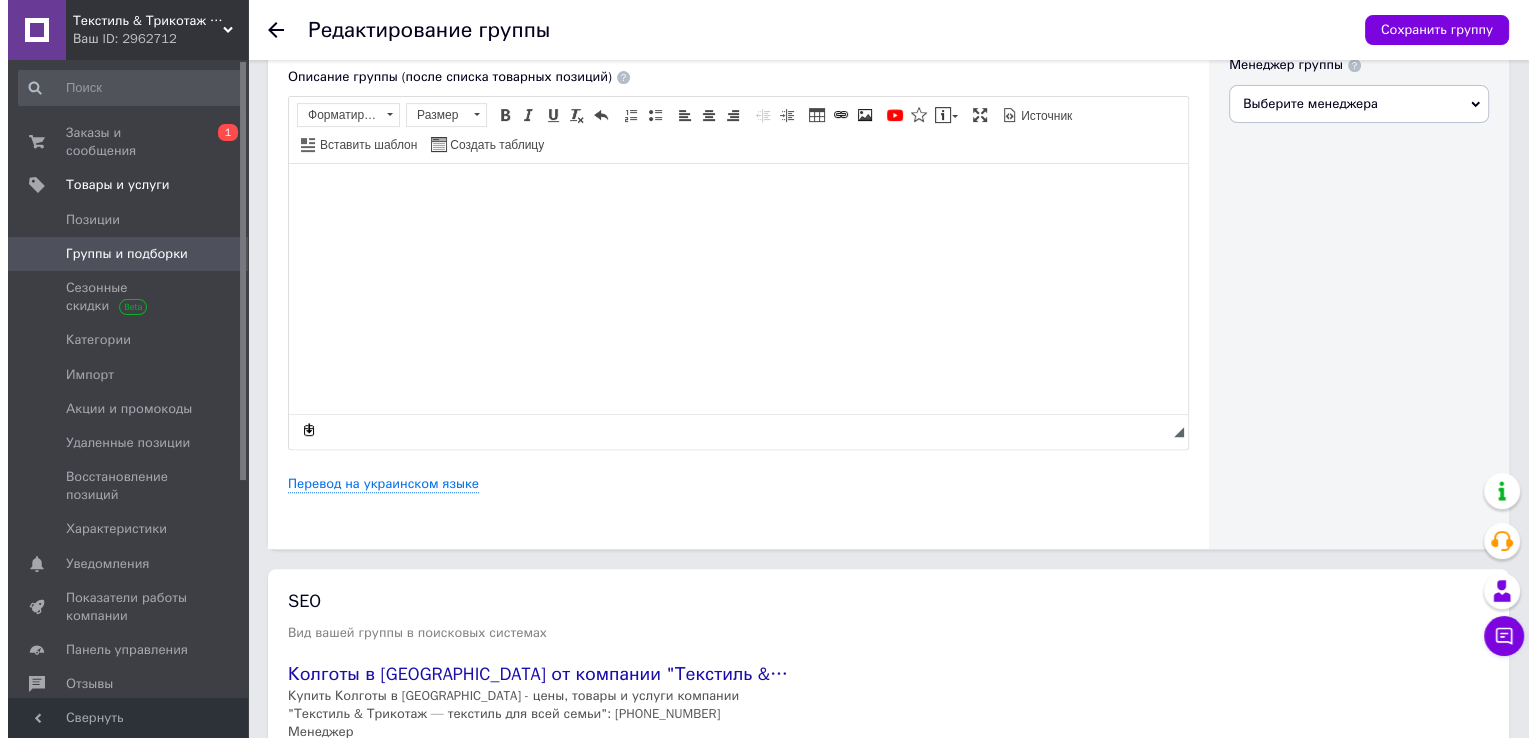 scroll, scrollTop: 700, scrollLeft: 0, axis: vertical 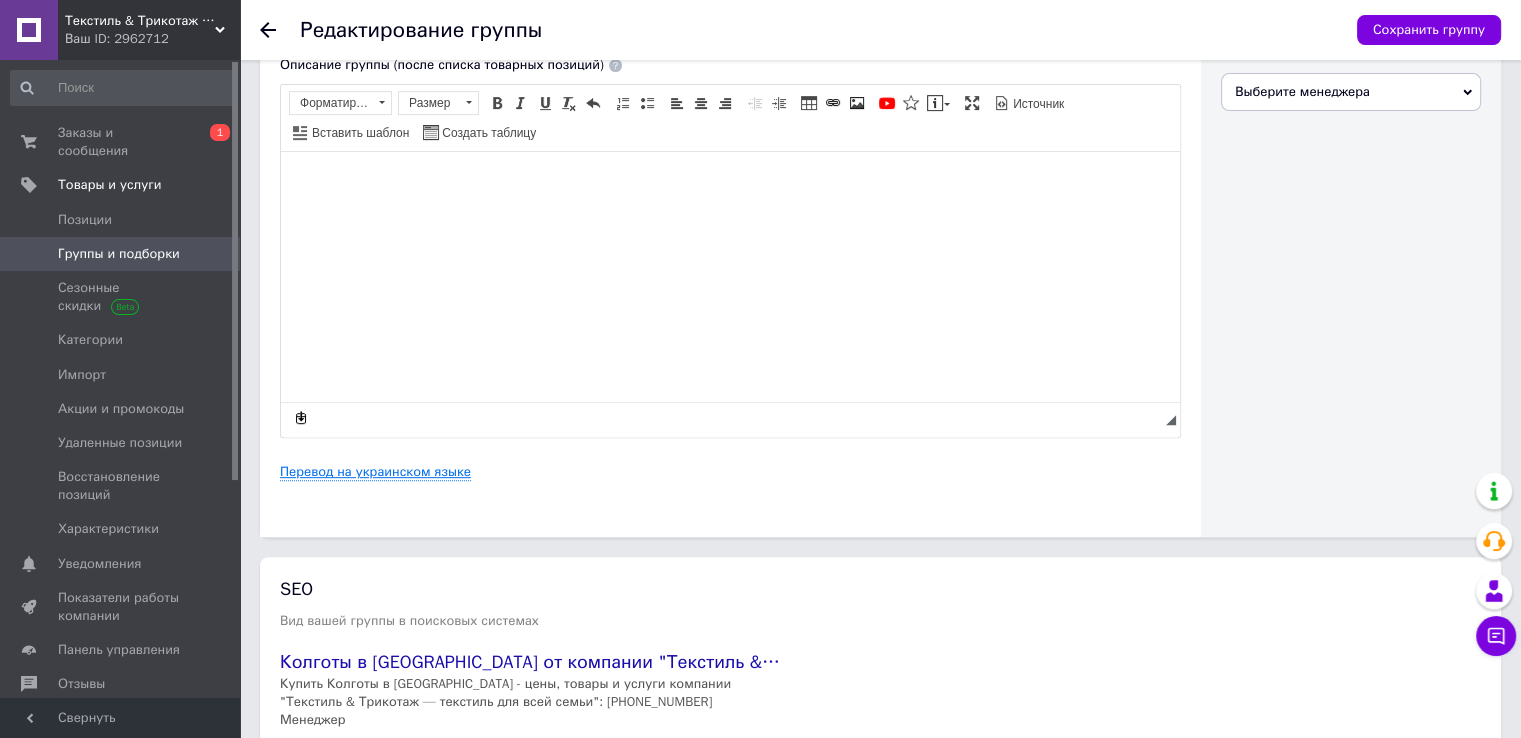 click on "Перевод на украинском языке" at bounding box center (375, 472) 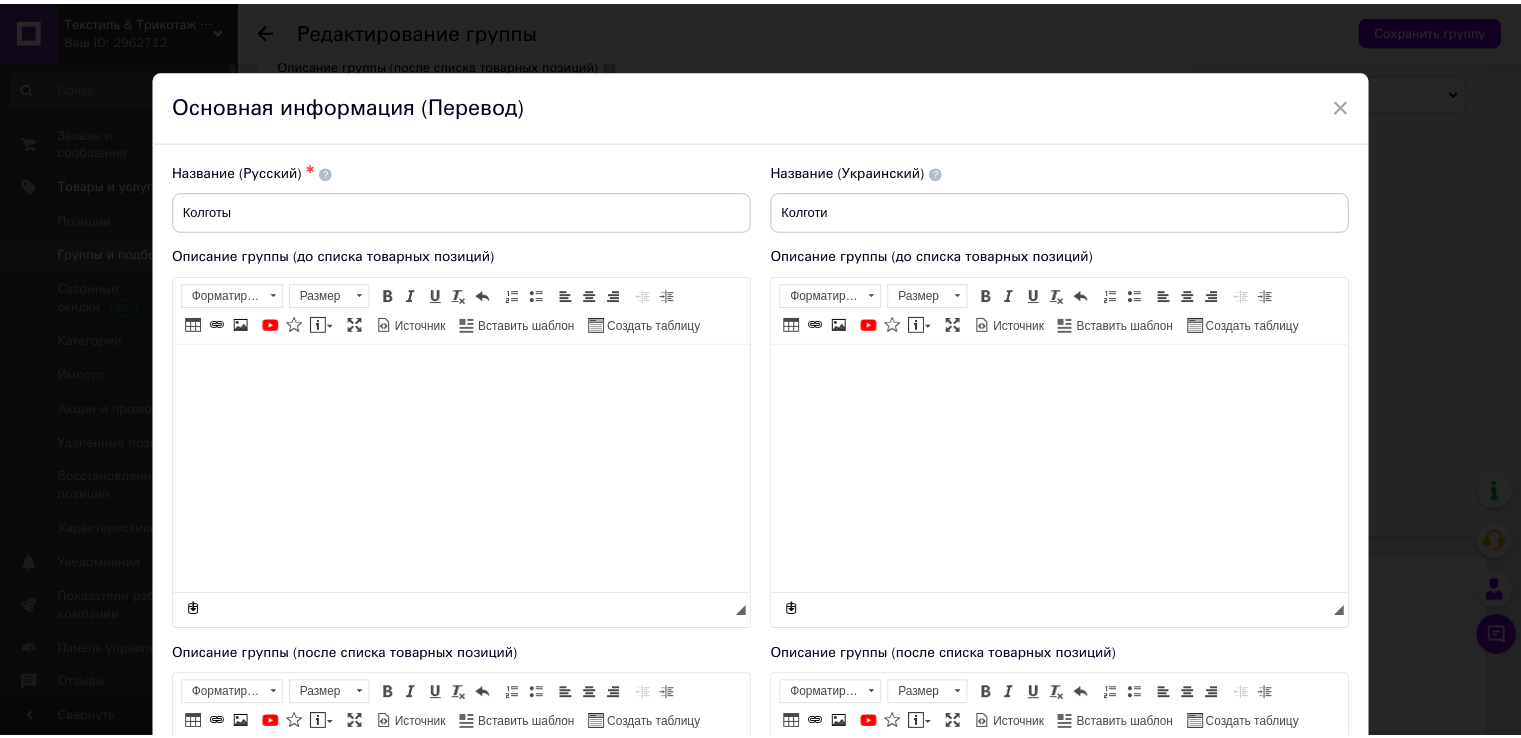 scroll, scrollTop: 0, scrollLeft: 0, axis: both 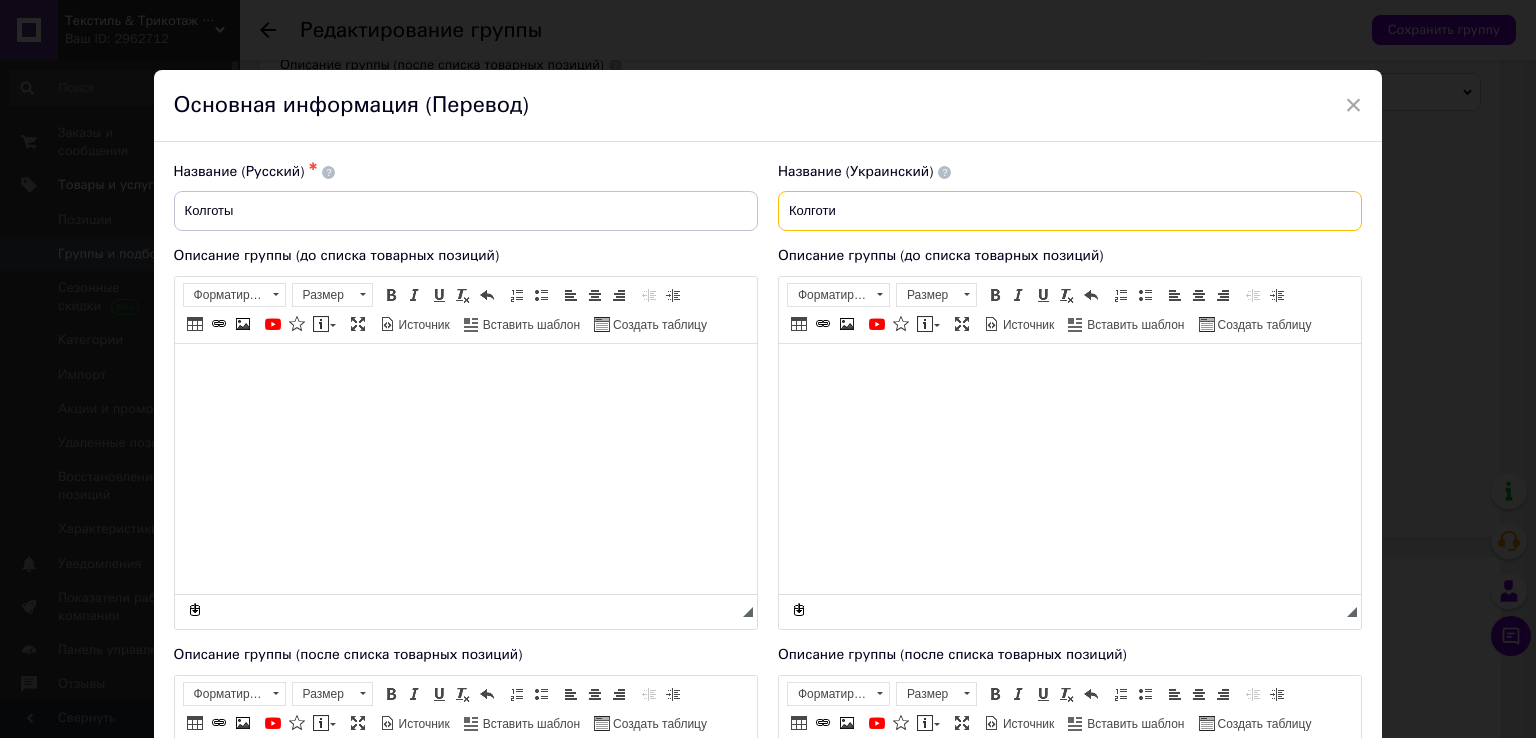 click on "Колготи" at bounding box center (1070, 211) 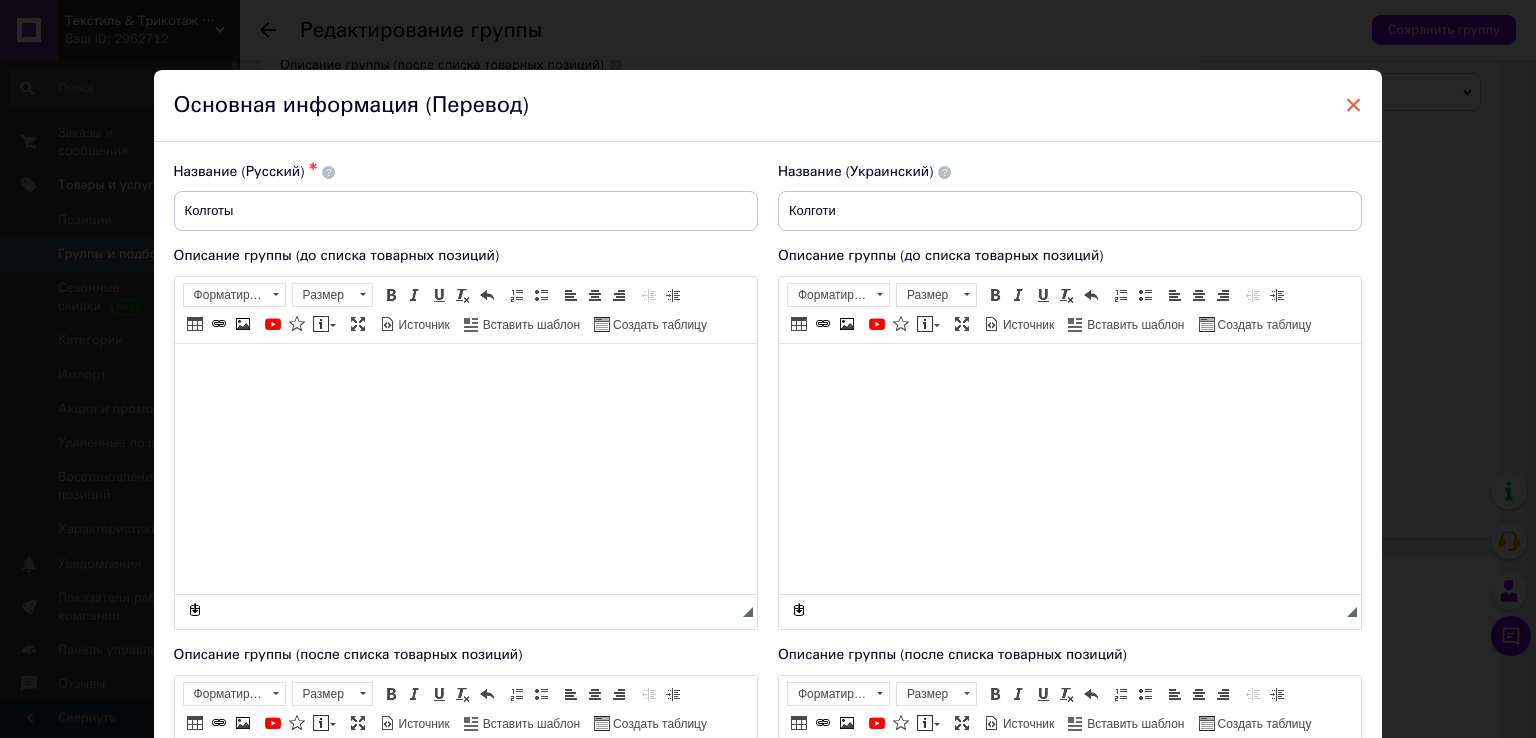 click on "×" at bounding box center [1354, 105] 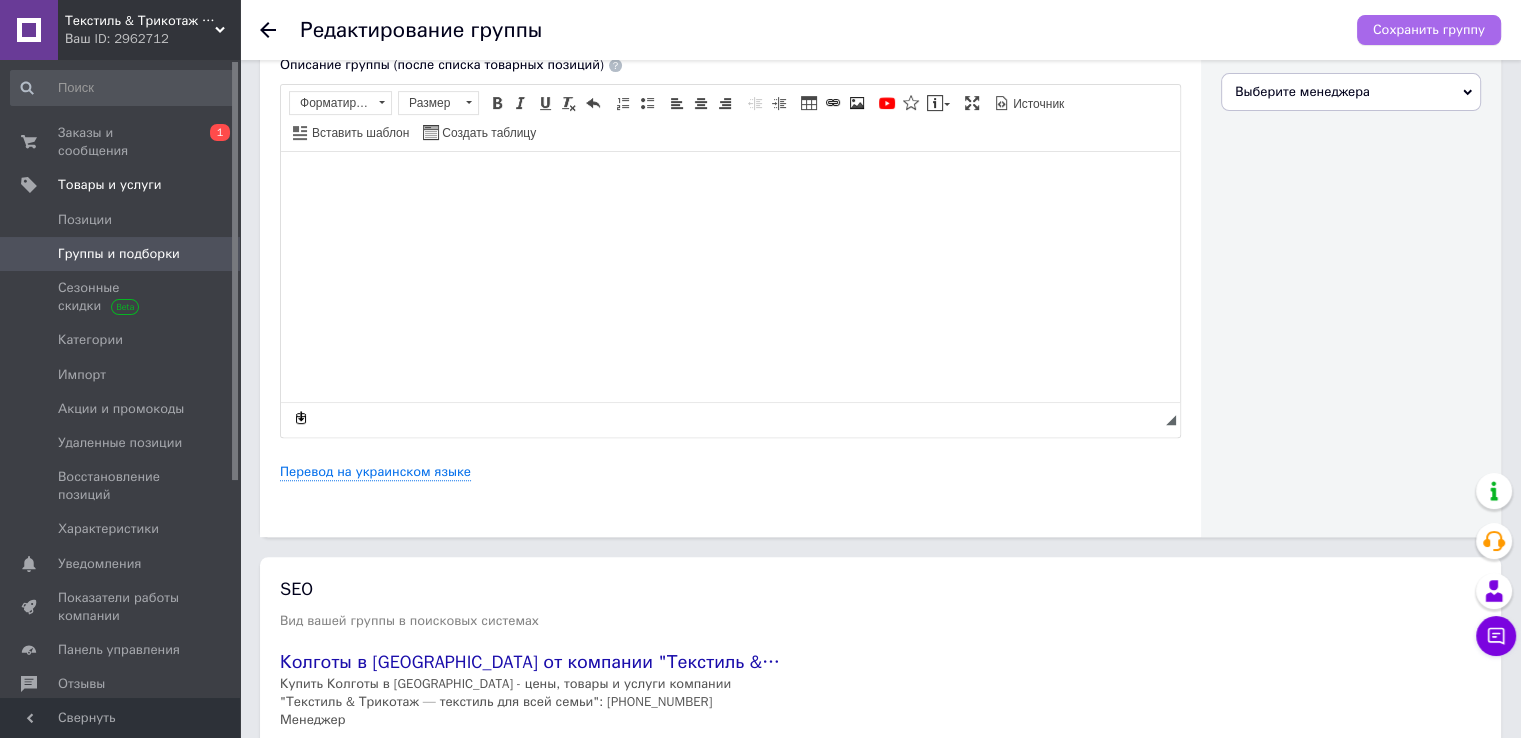click on "Сохранить группу" at bounding box center [1429, 30] 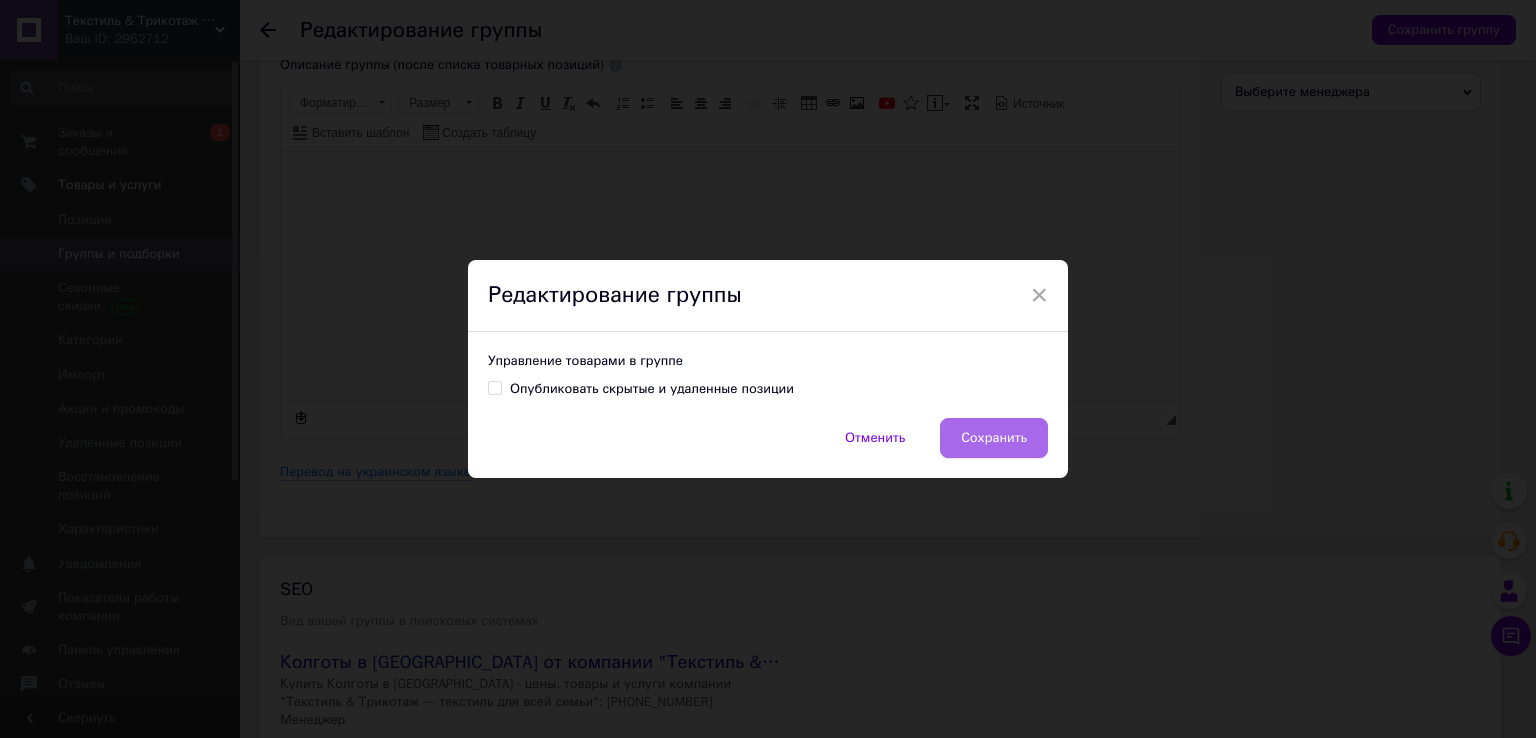 click on "Сохранить" at bounding box center [994, 438] 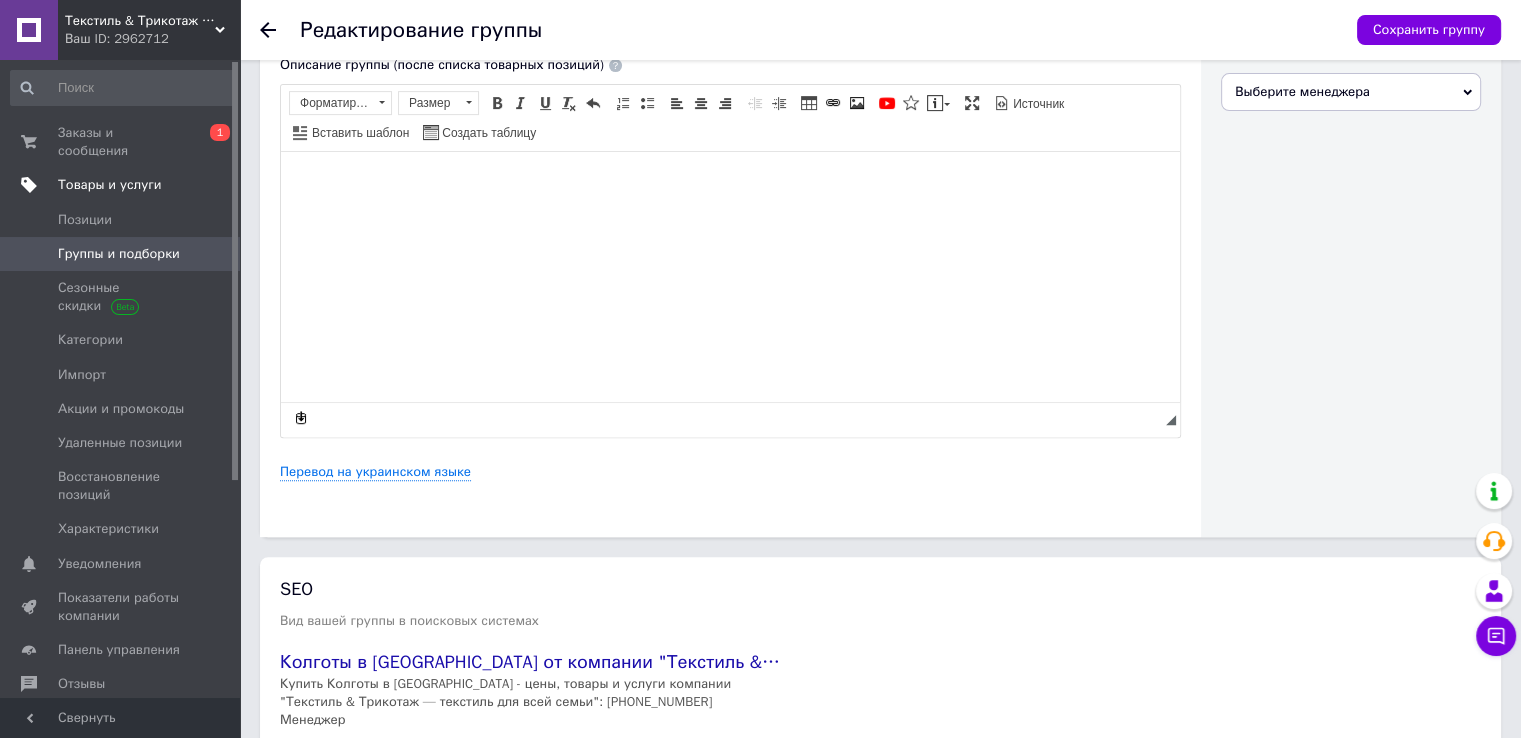 click on "Товары и услуги" at bounding box center (110, 185) 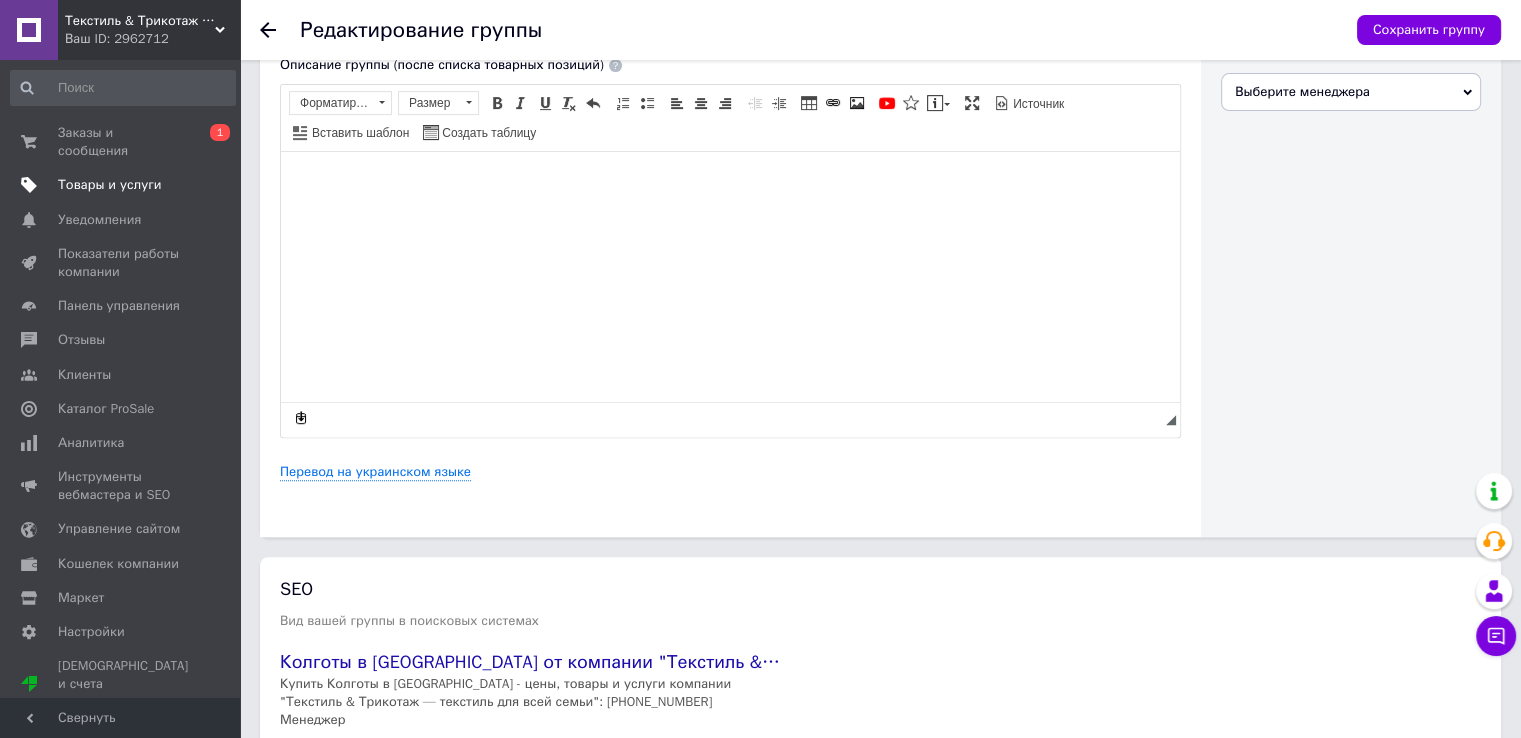 click on "Товары и услуги" at bounding box center [110, 185] 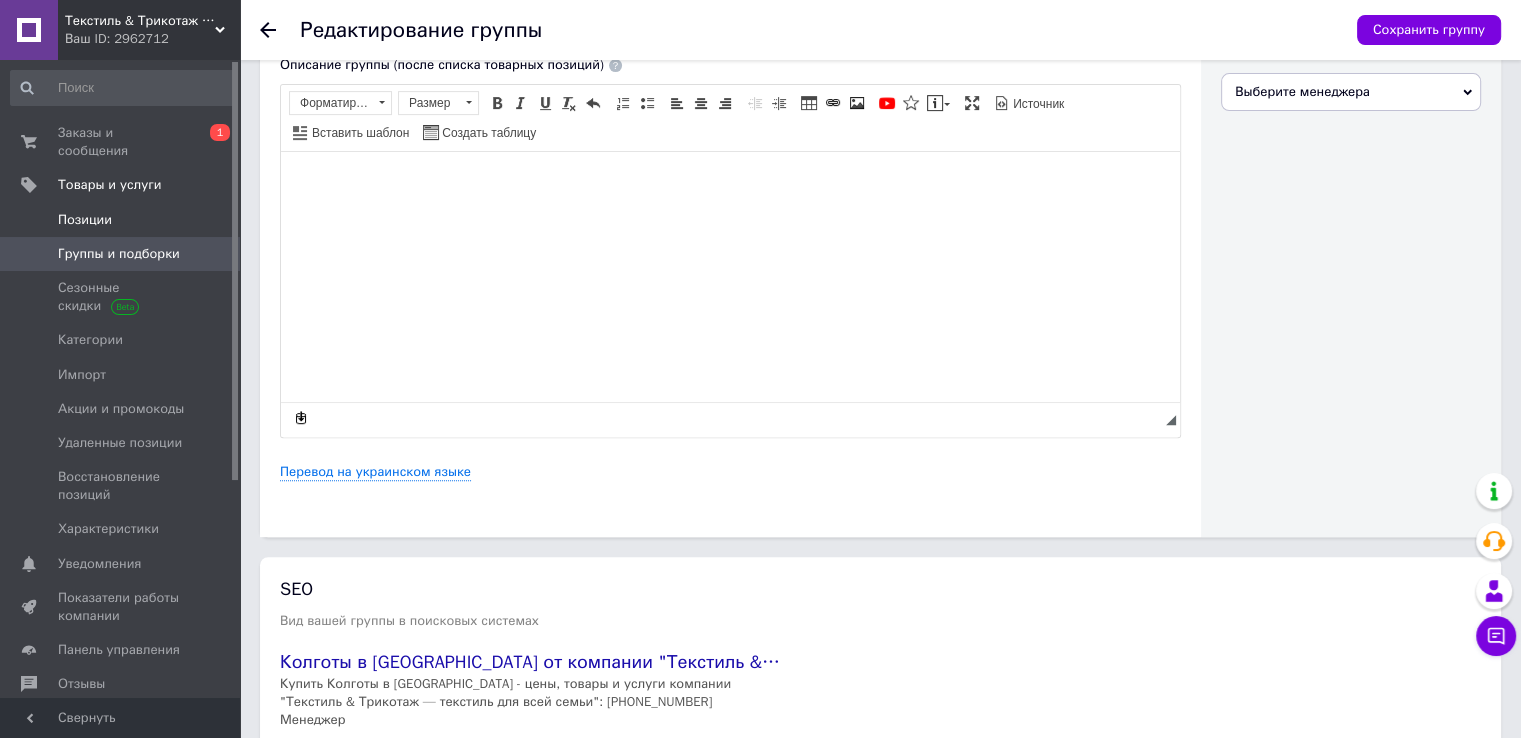 click on "Позиции" at bounding box center (85, 220) 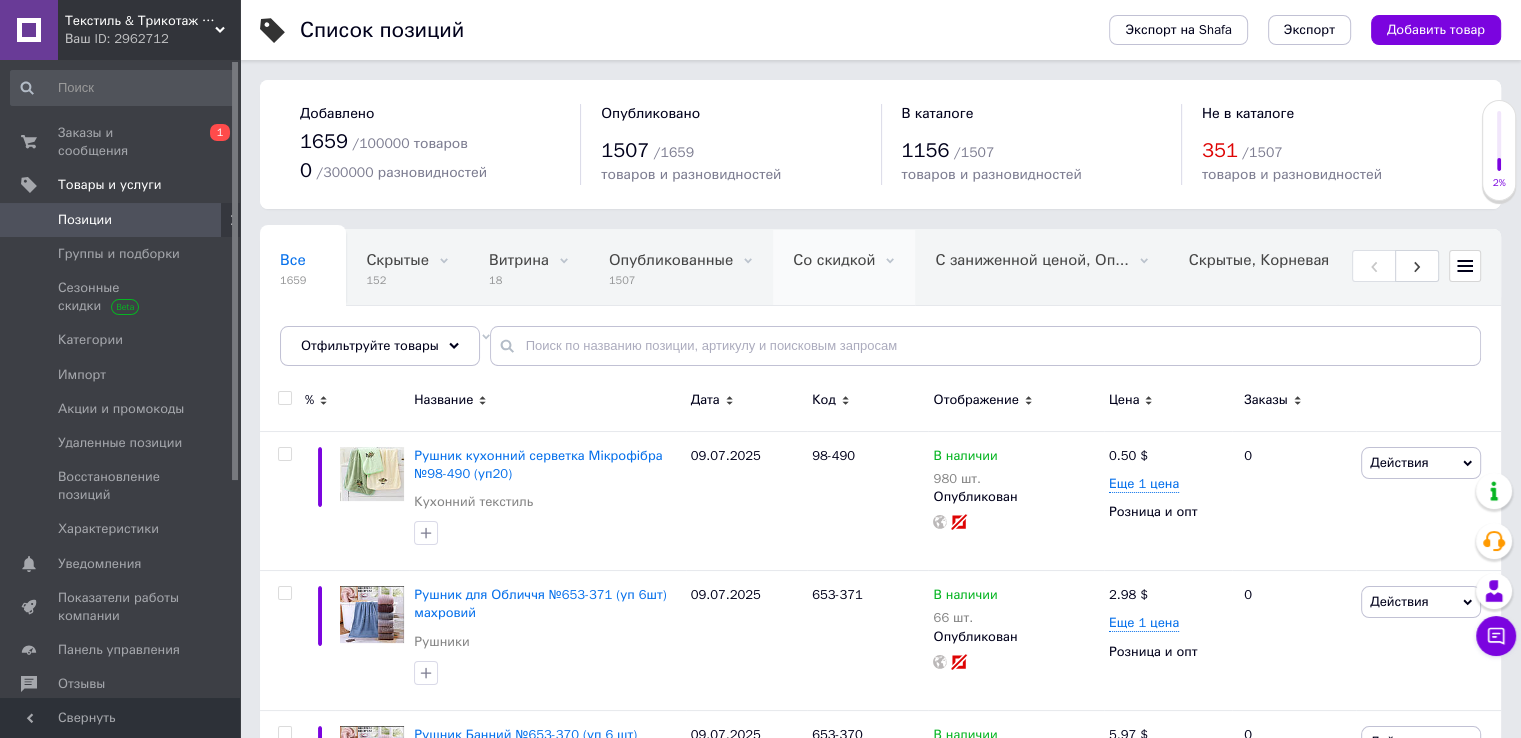 click 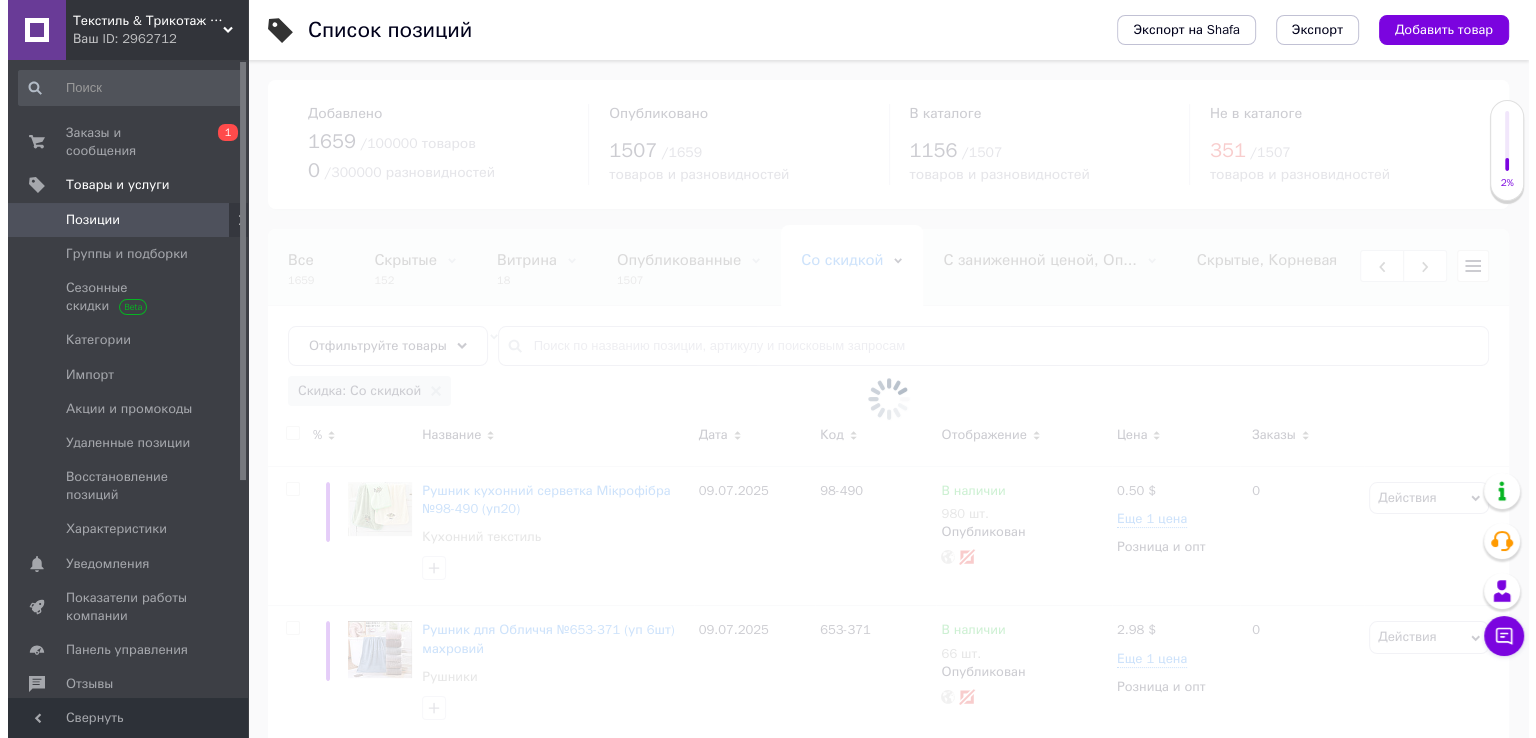 scroll, scrollTop: 0, scrollLeft: 297, axis: horizontal 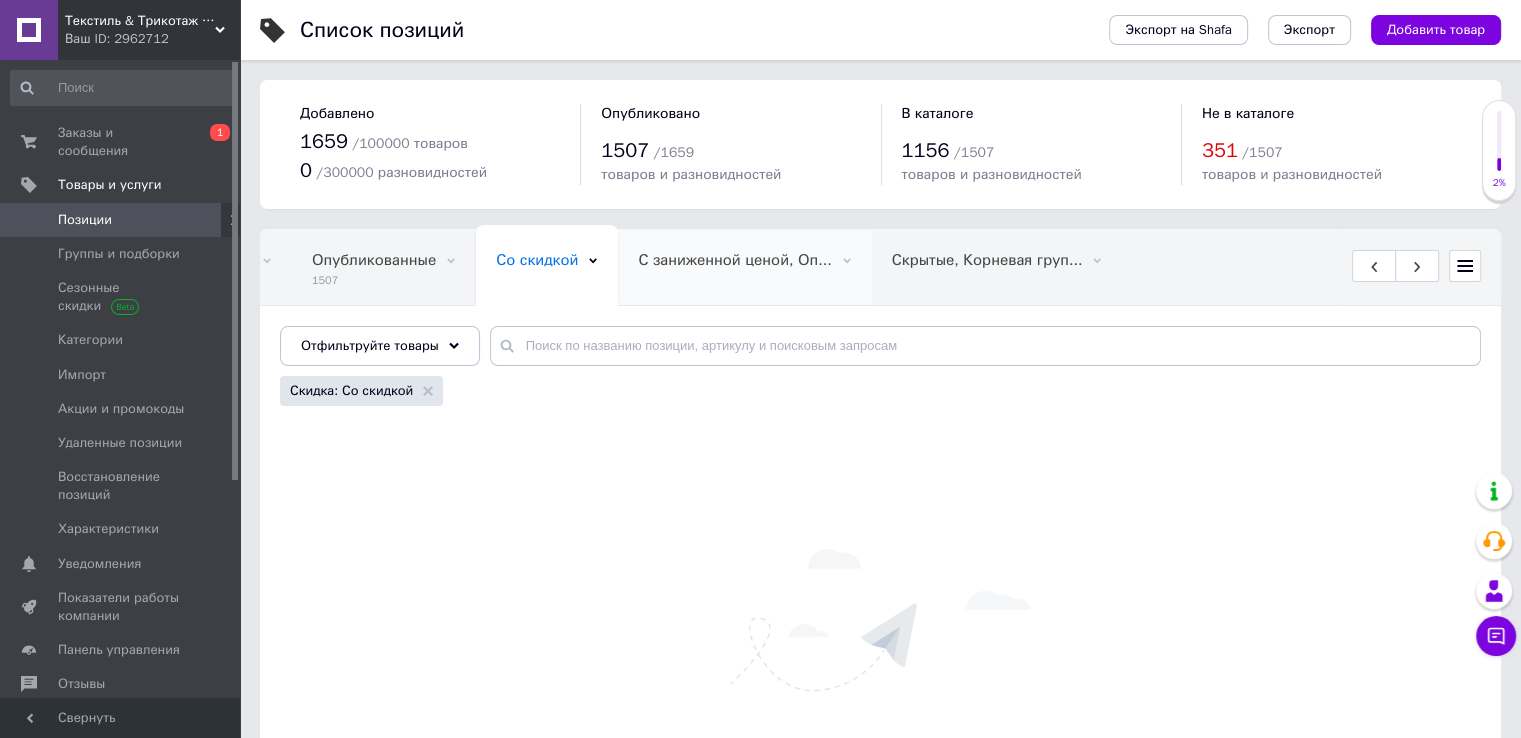 click on "С заниженной ценой, Оп..." at bounding box center (734, 260) 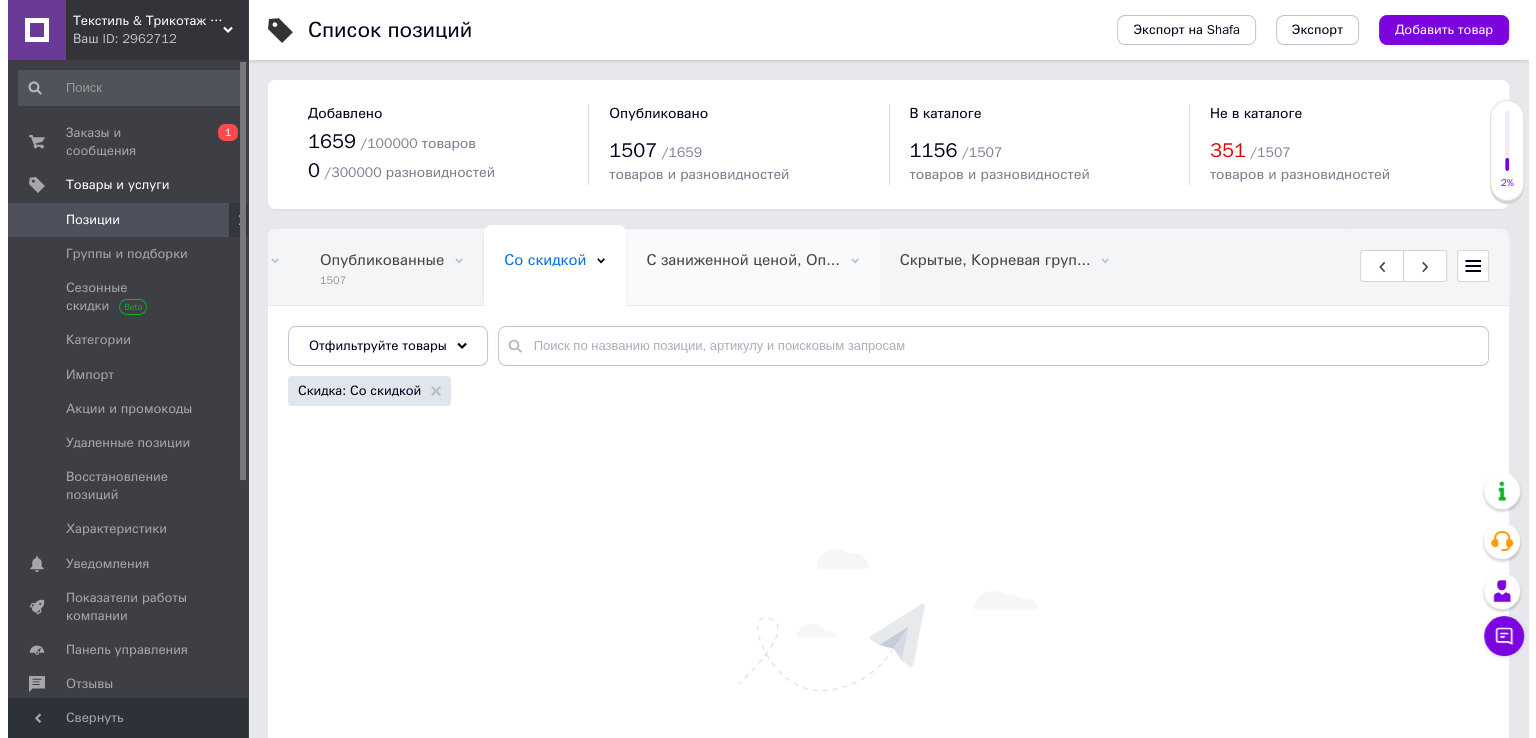 scroll, scrollTop: 0, scrollLeft: 282, axis: horizontal 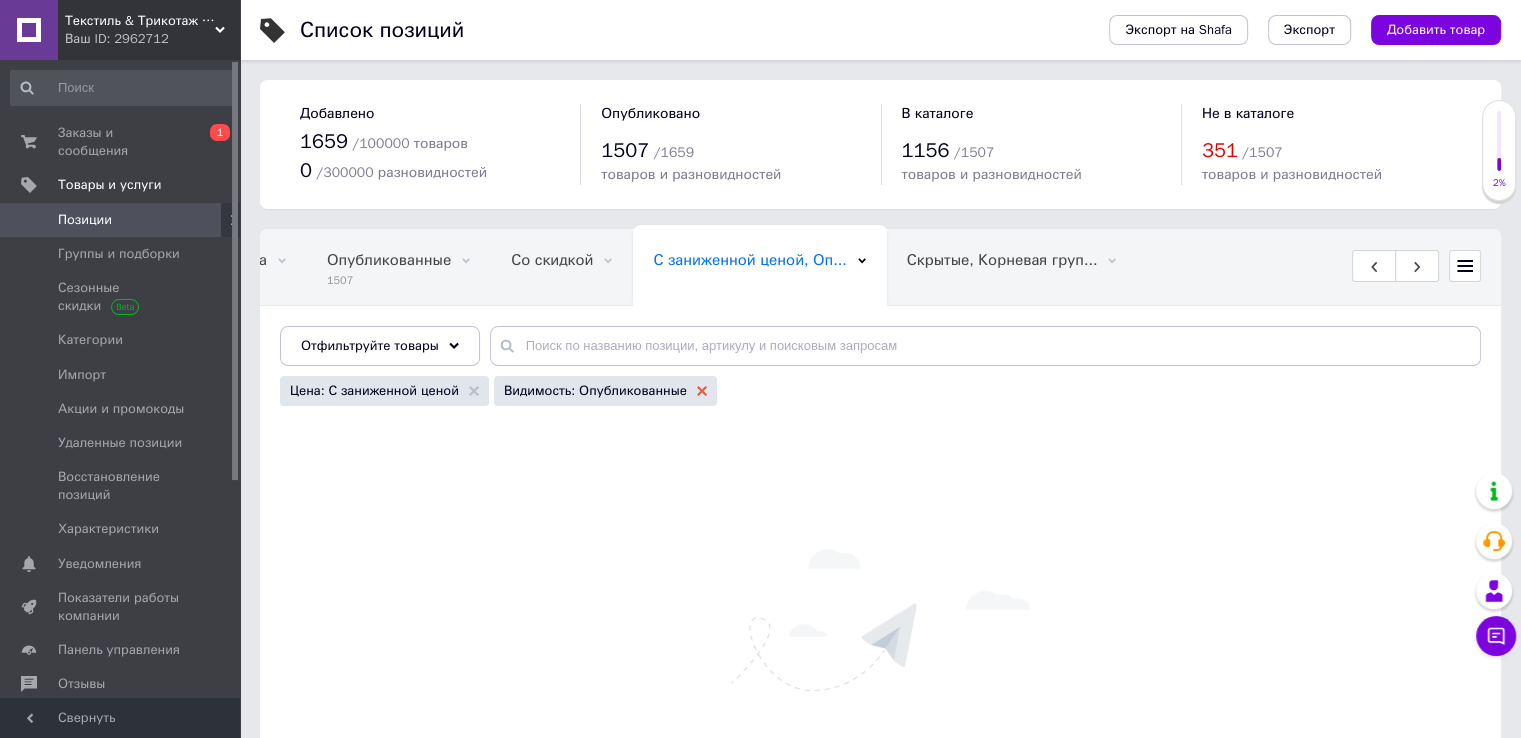 click 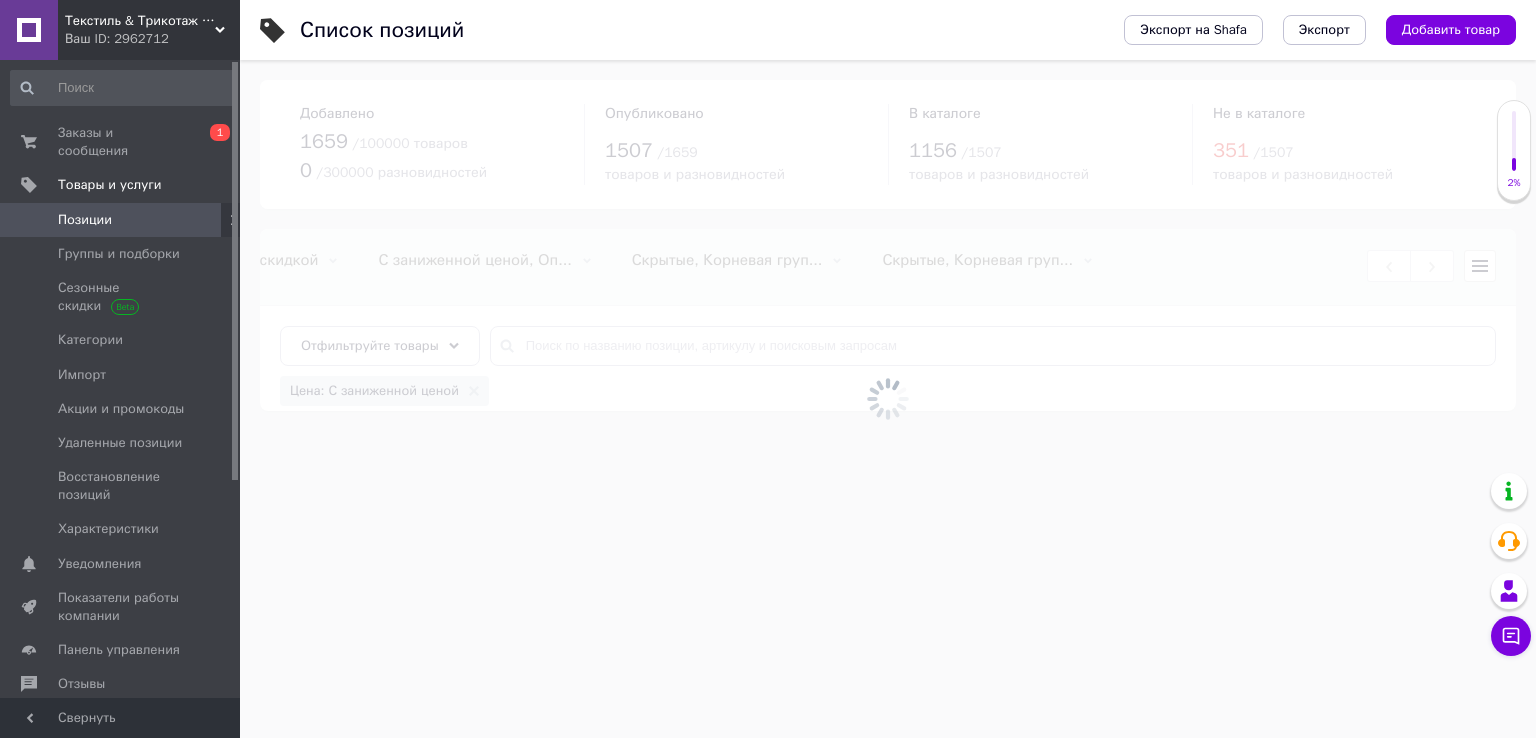 scroll, scrollTop: 0, scrollLeft: 572, axis: horizontal 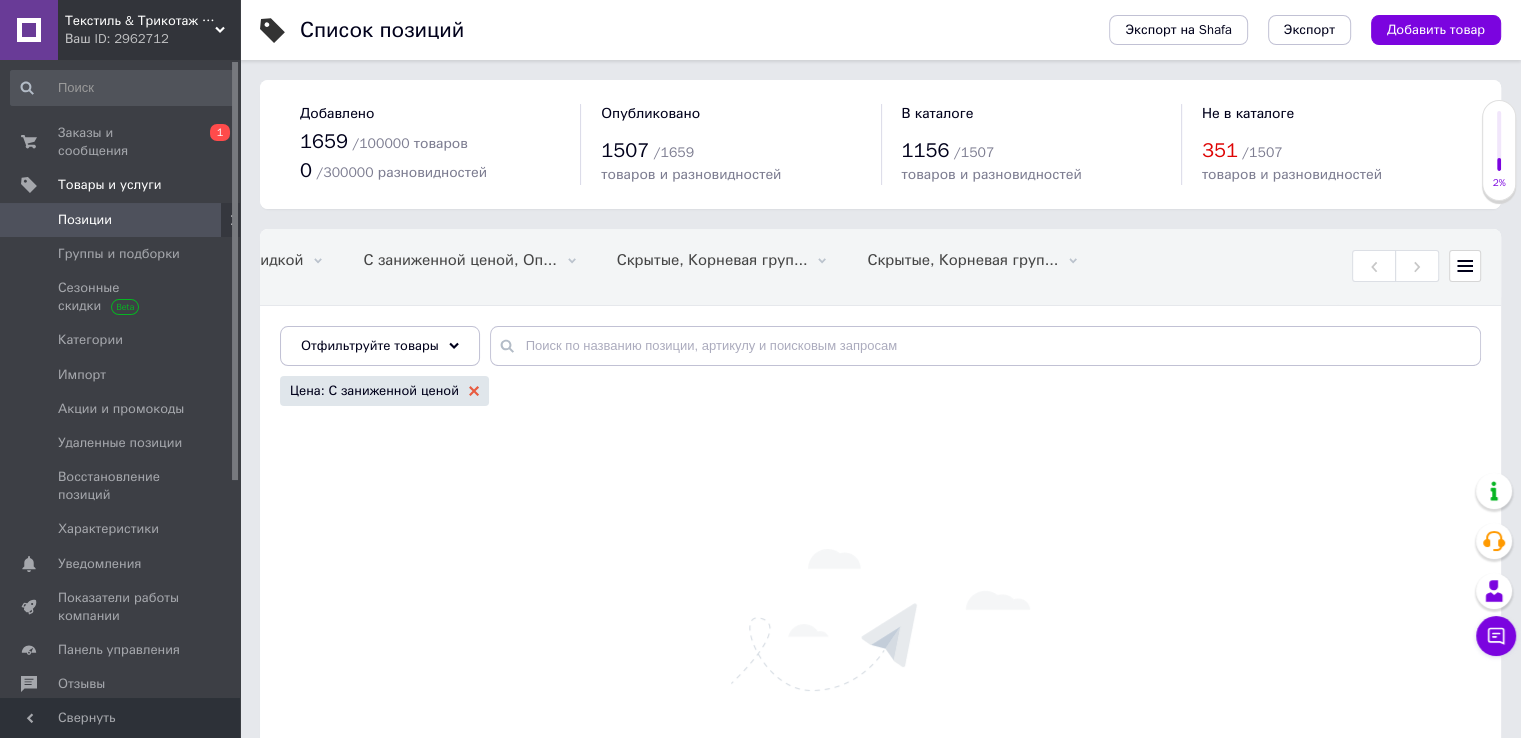 click 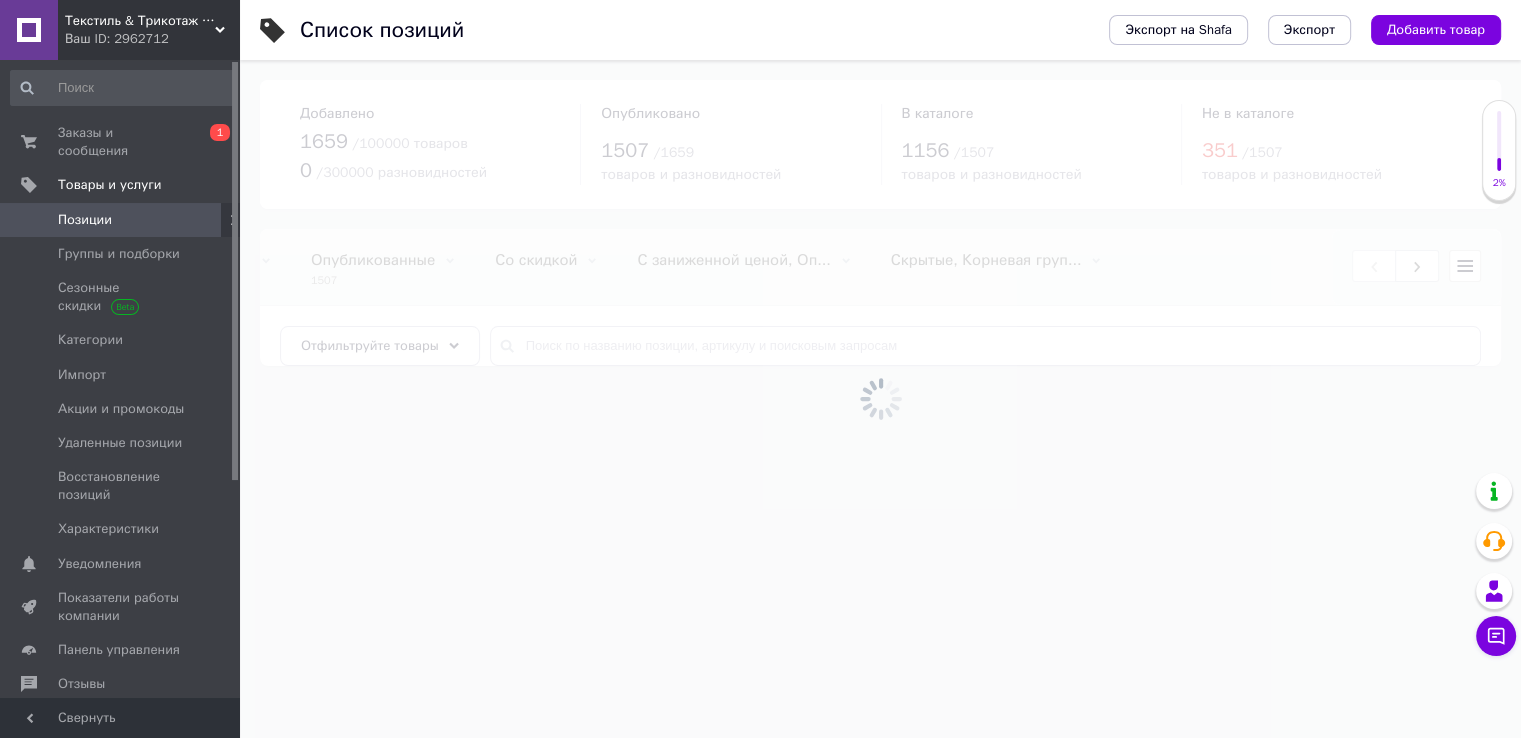 scroll, scrollTop: 0, scrollLeft: 0, axis: both 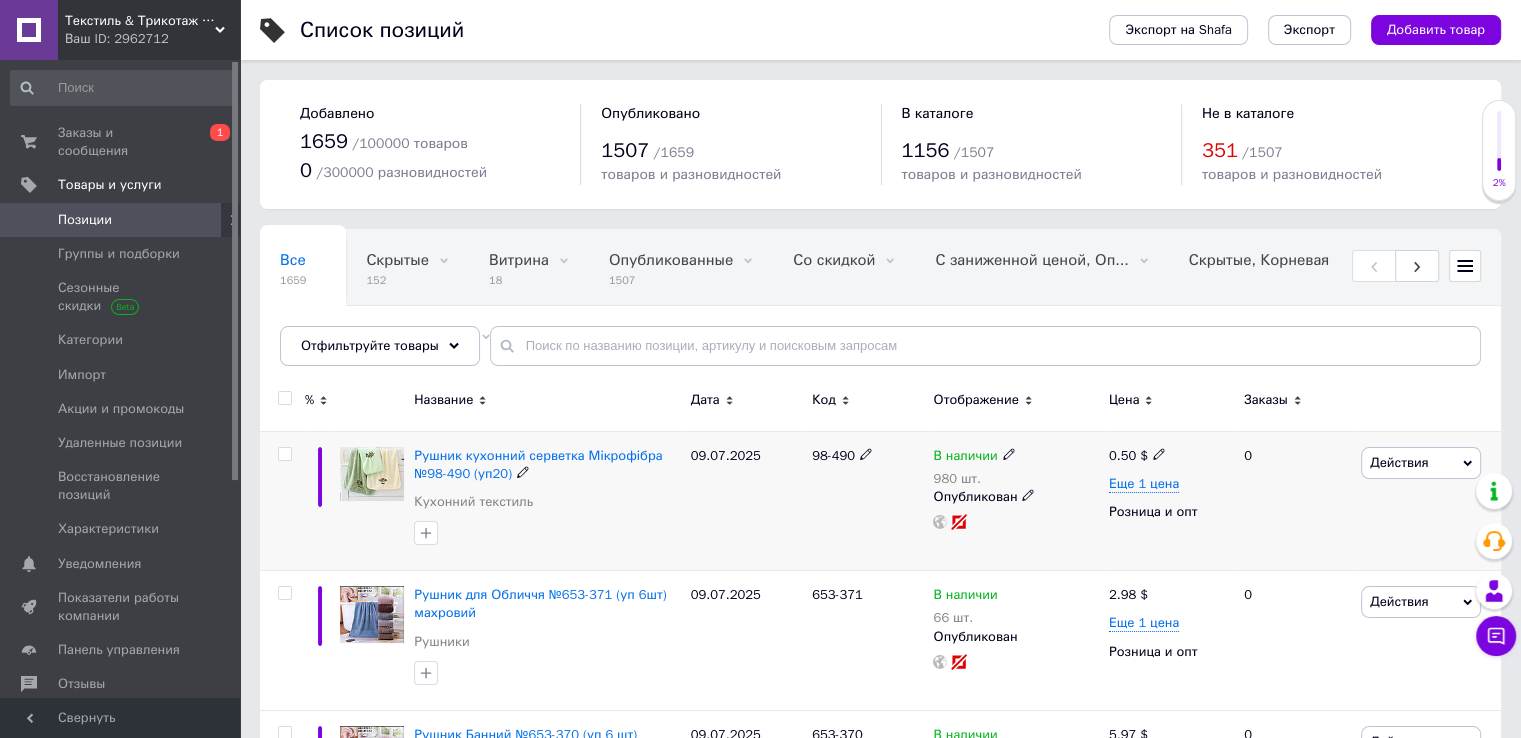 click 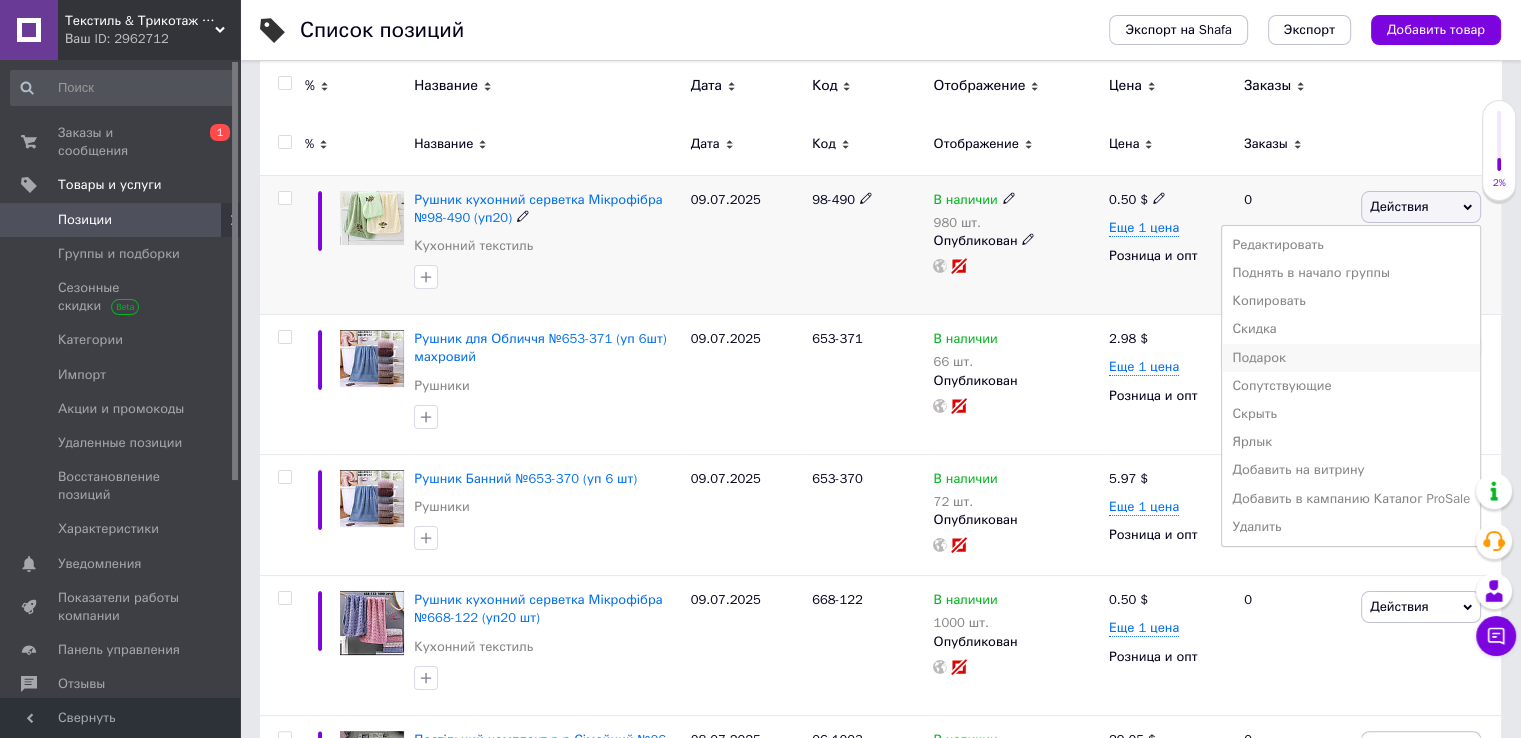scroll, scrollTop: 300, scrollLeft: 0, axis: vertical 